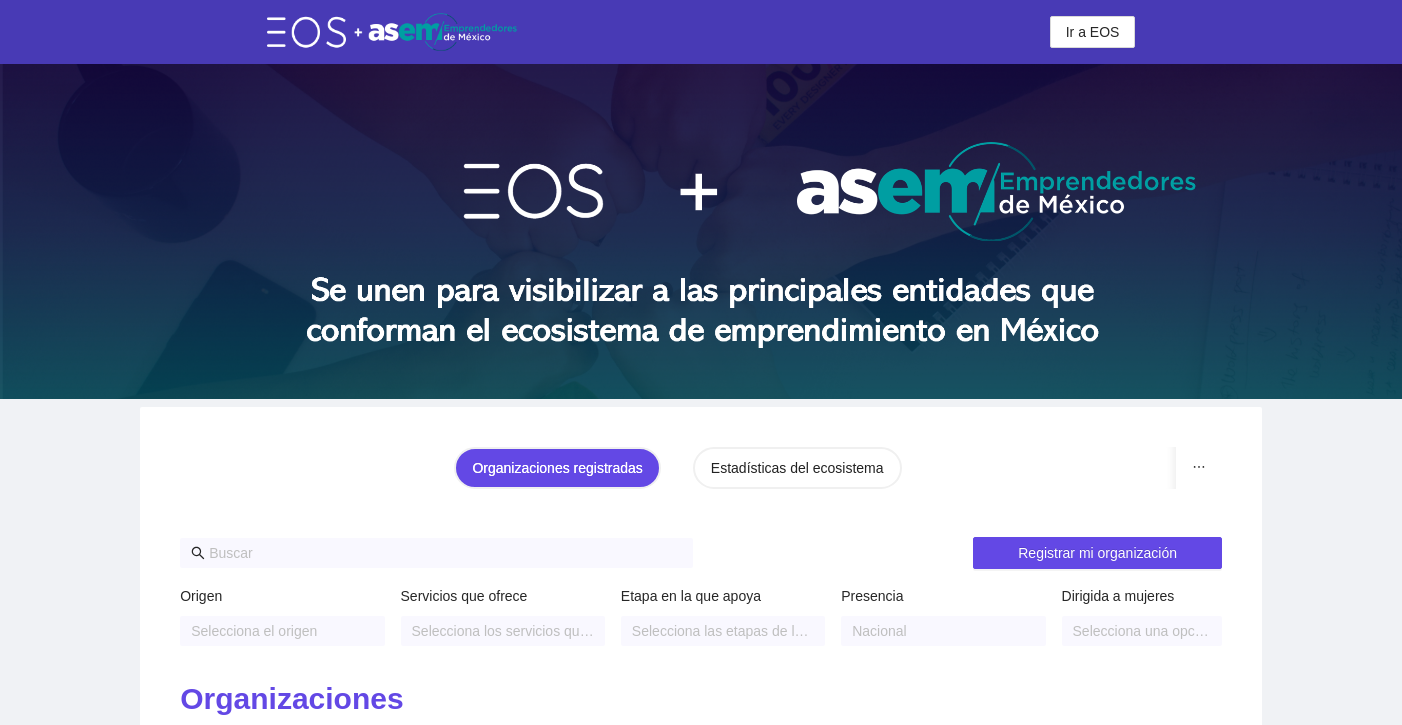 scroll, scrollTop: 0, scrollLeft: 0, axis: both 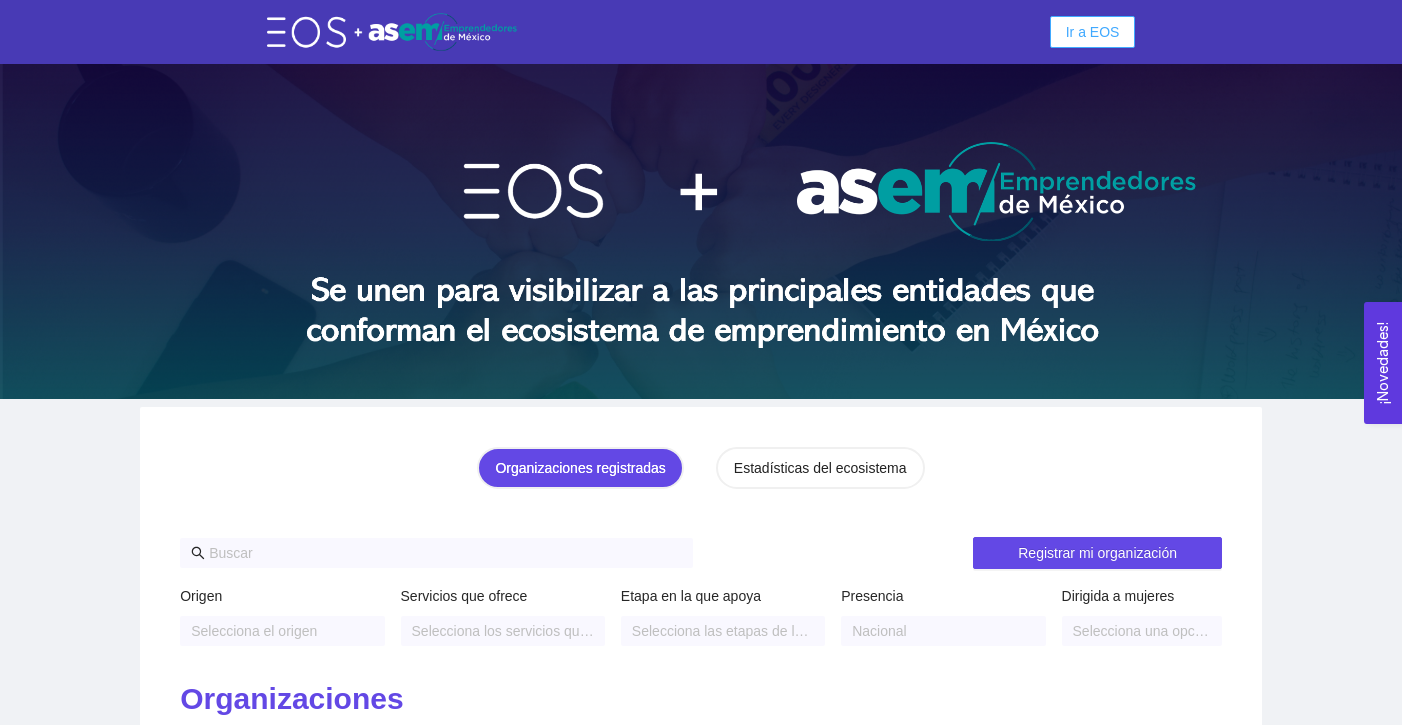click on "Ir a EOS" at bounding box center [1093, 32] 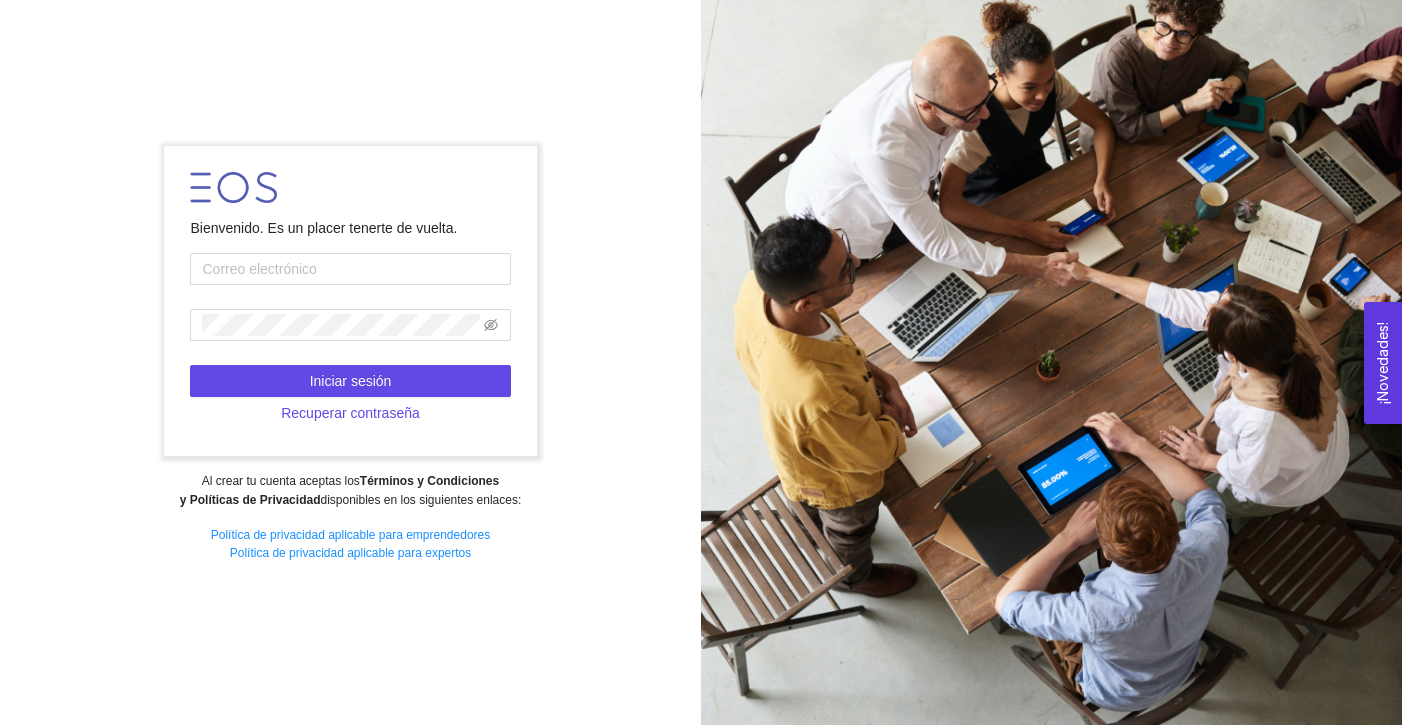 scroll, scrollTop: 0, scrollLeft: 0, axis: both 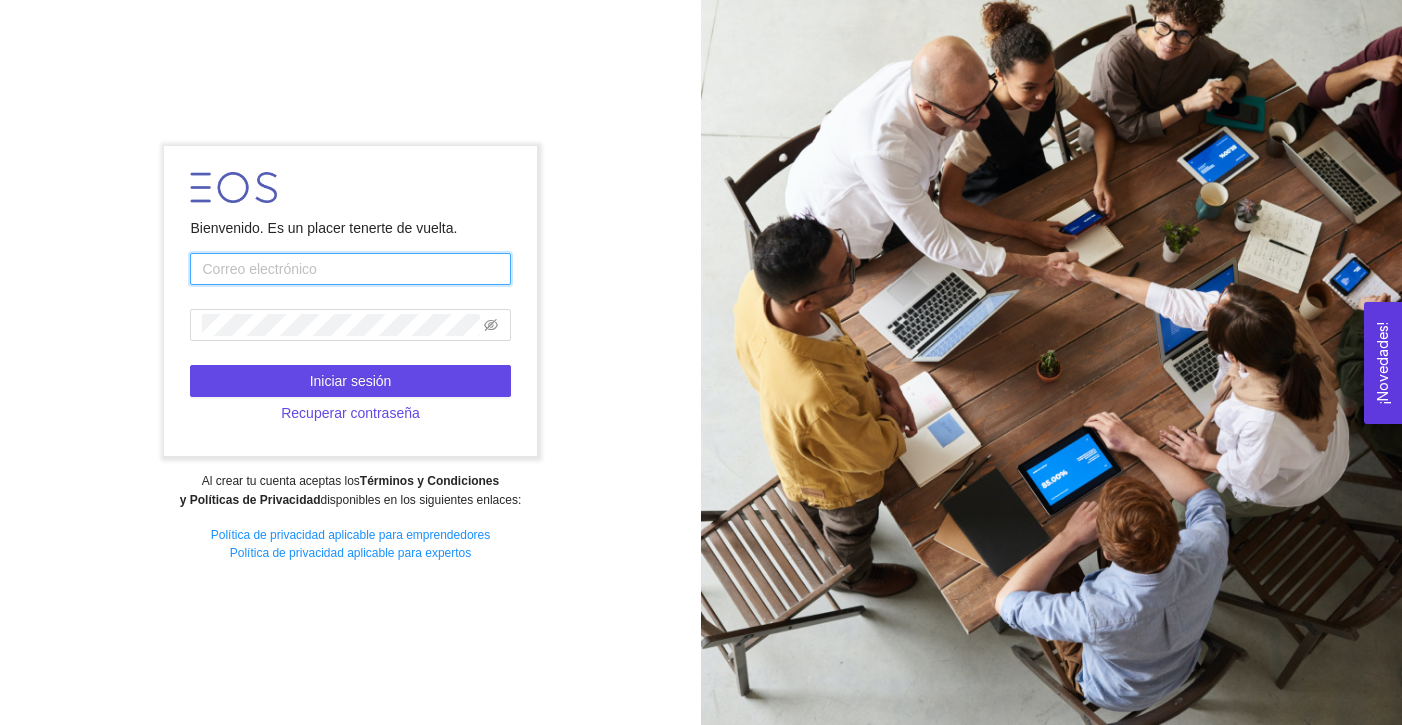 click at bounding box center [350, 269] 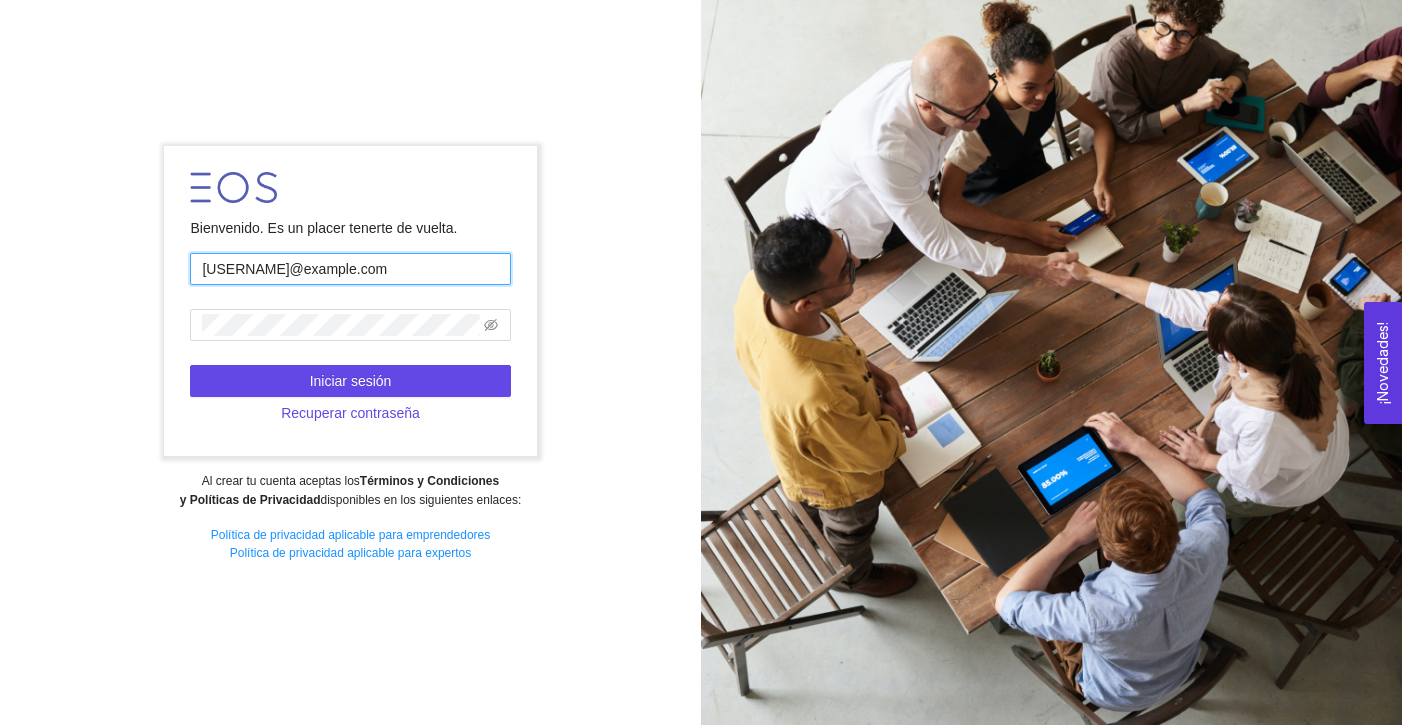 drag, startPoint x: 416, startPoint y: 270, endPoint x: 199, endPoint y: 277, distance: 217.11287 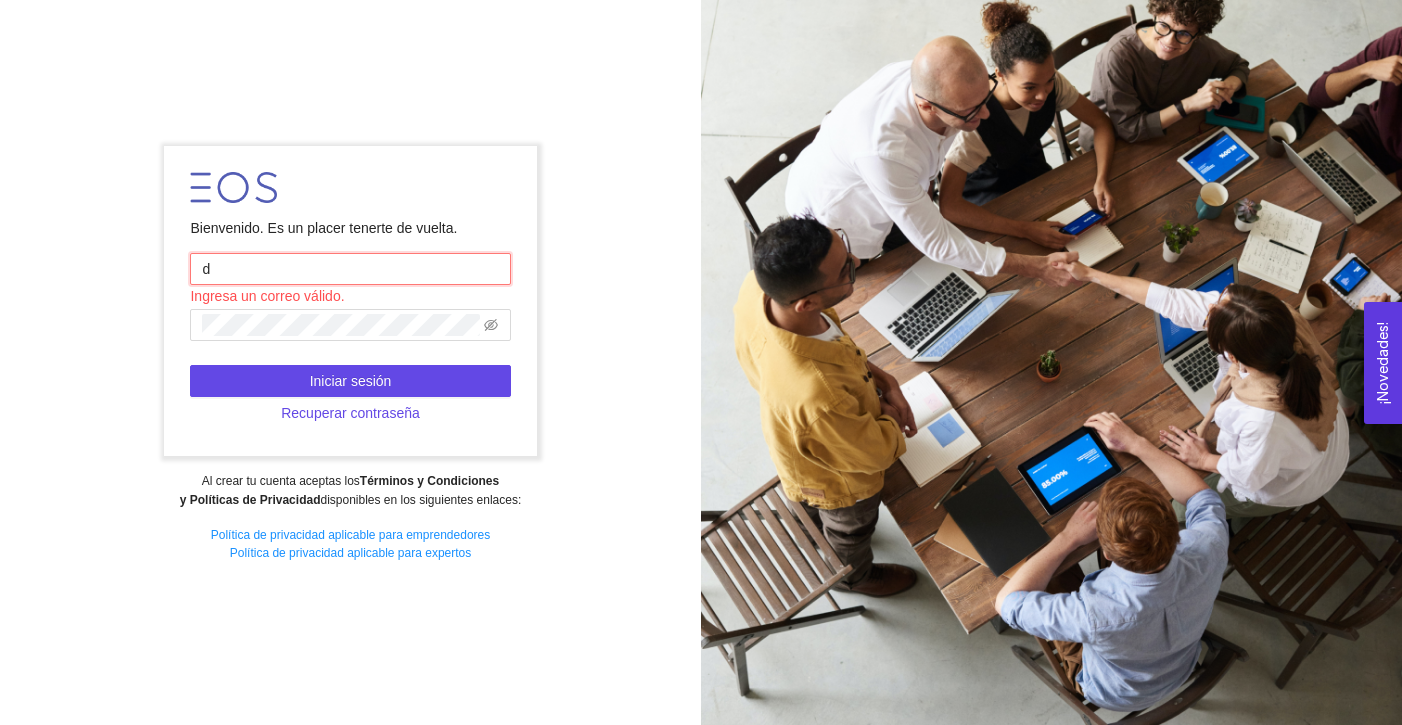type on "[USERNAME]@example.com" 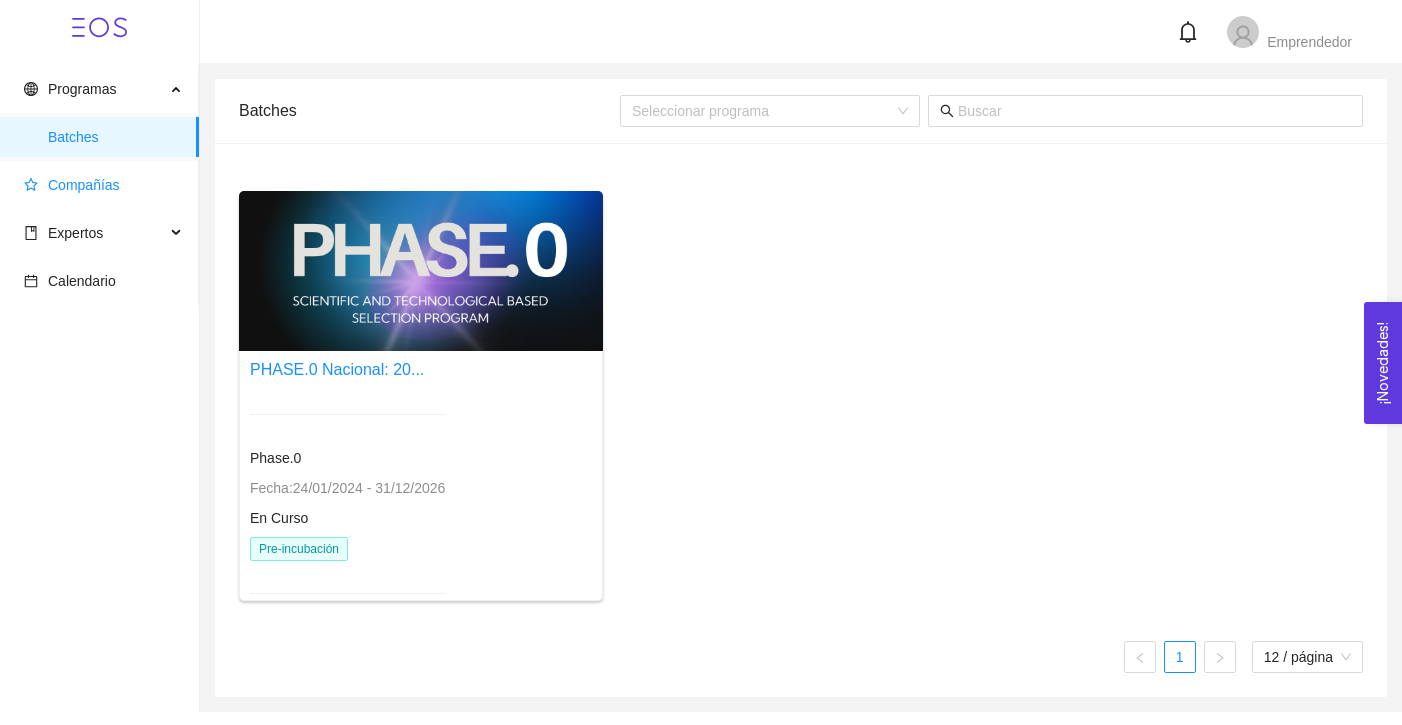 click on "Compañías" at bounding box center [103, 185] 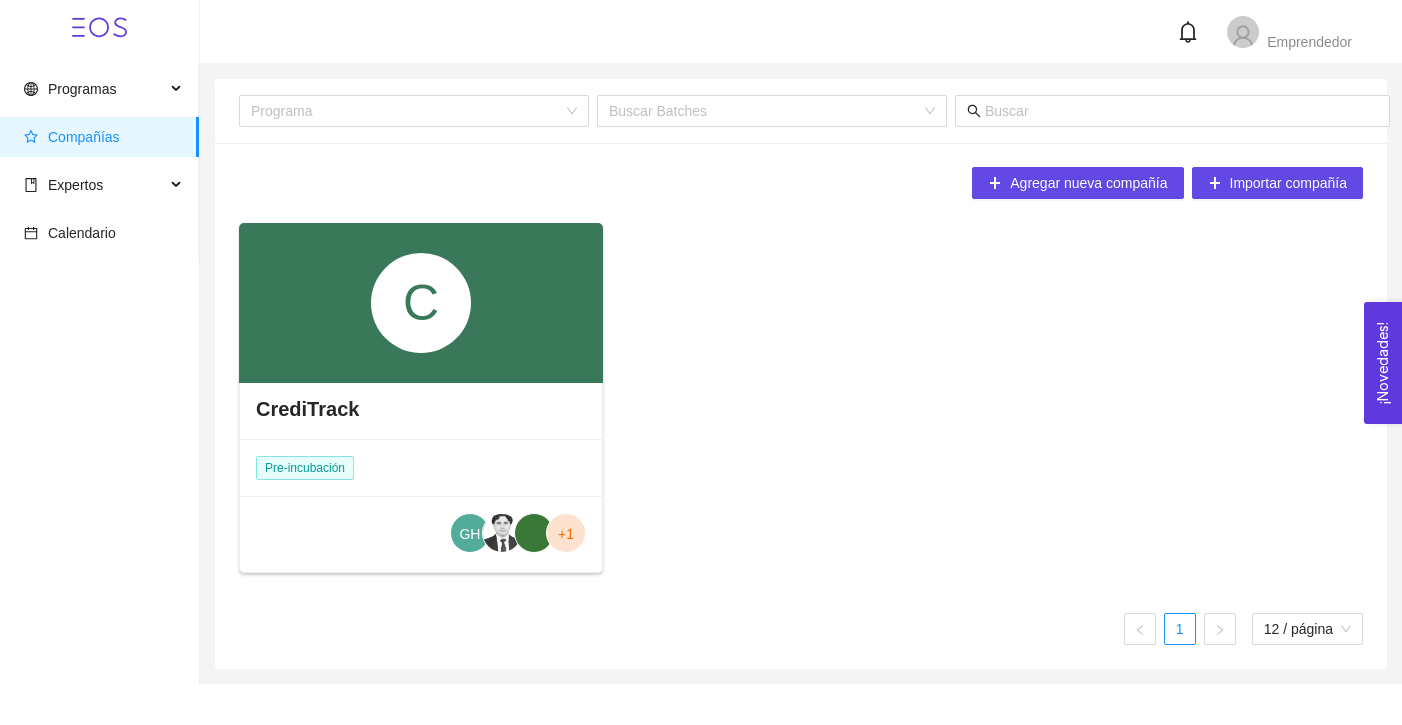 click on "C" at bounding box center [421, 303] 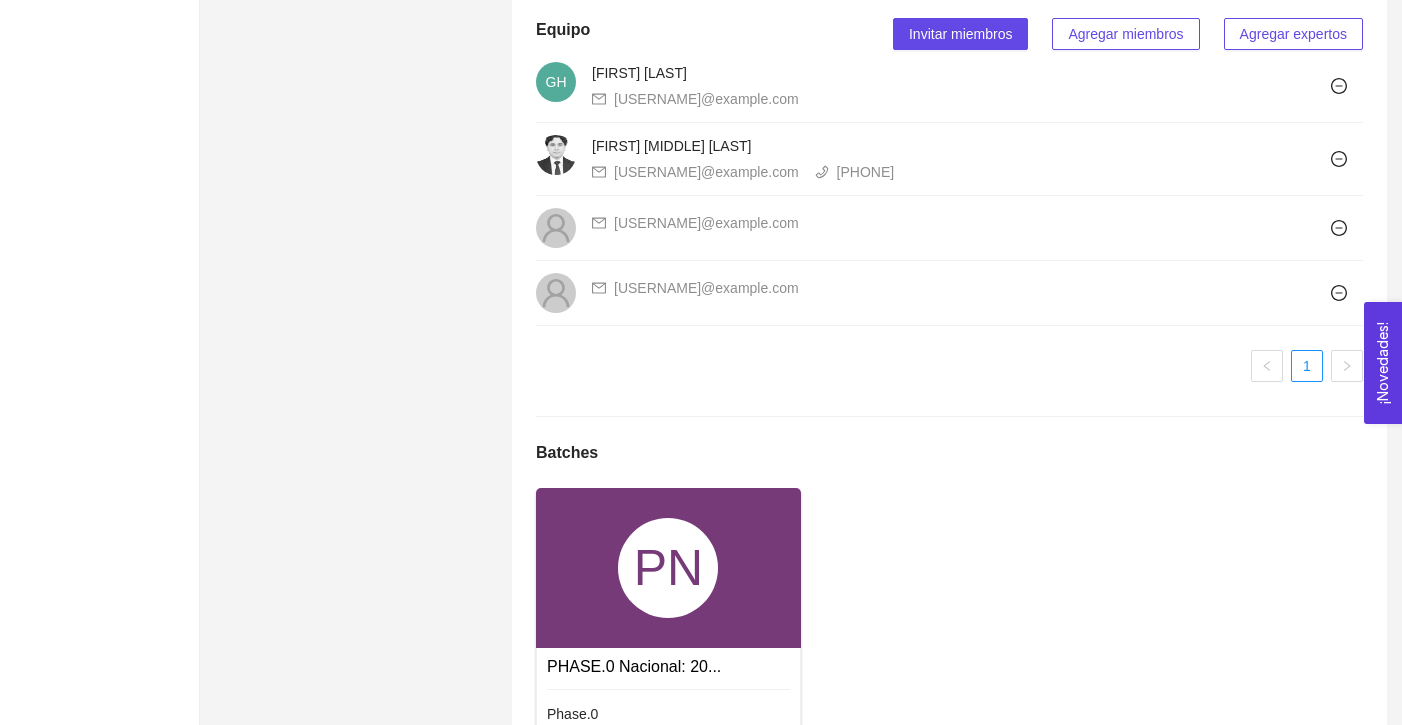scroll, scrollTop: 1586, scrollLeft: 0, axis: vertical 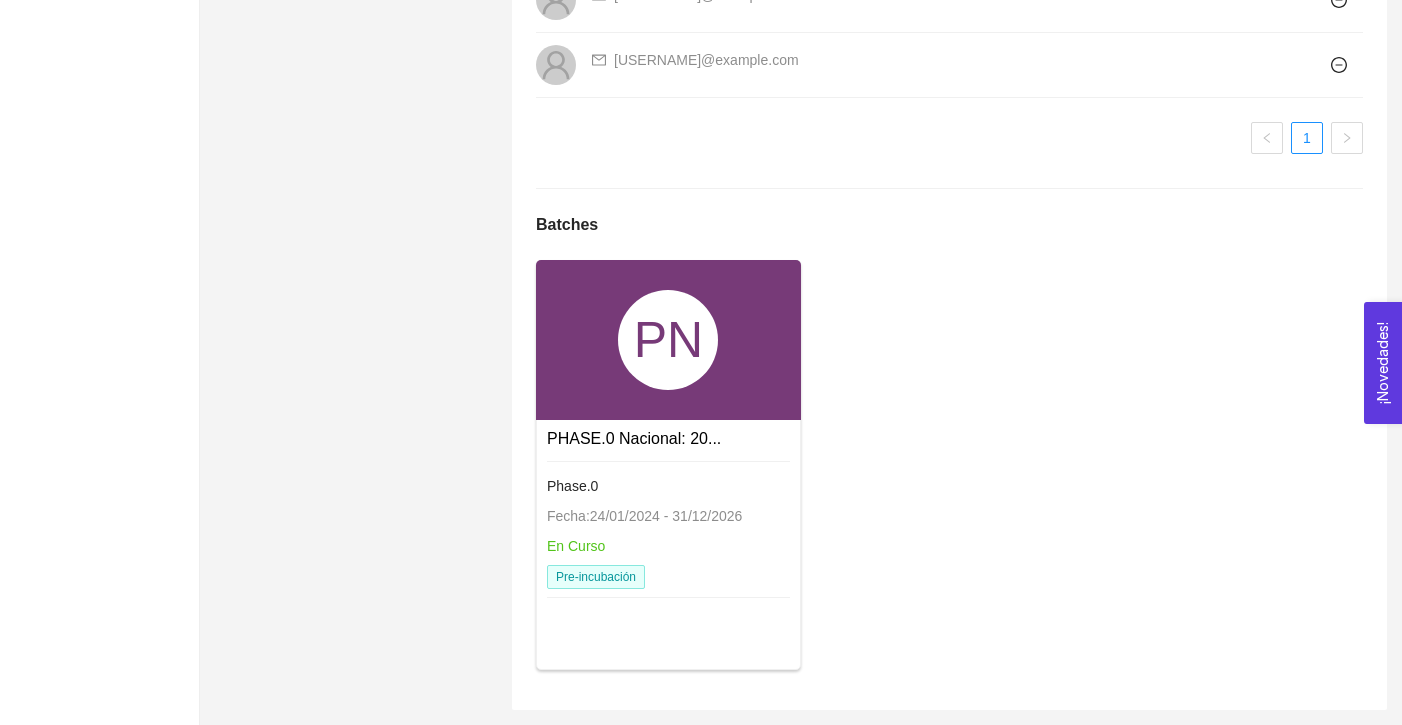click on "PHASE.0 Nacional: 20..." at bounding box center (634, 438) 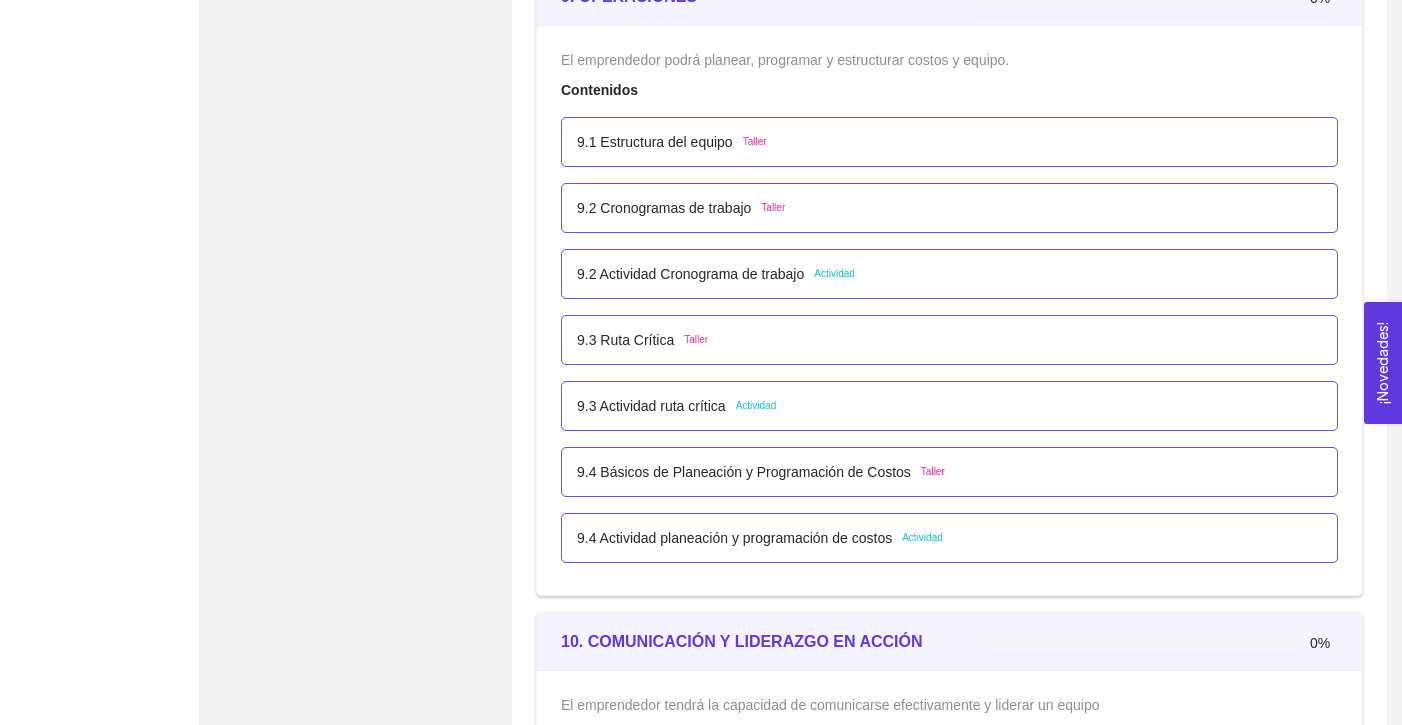 scroll, scrollTop: 6718, scrollLeft: 0, axis: vertical 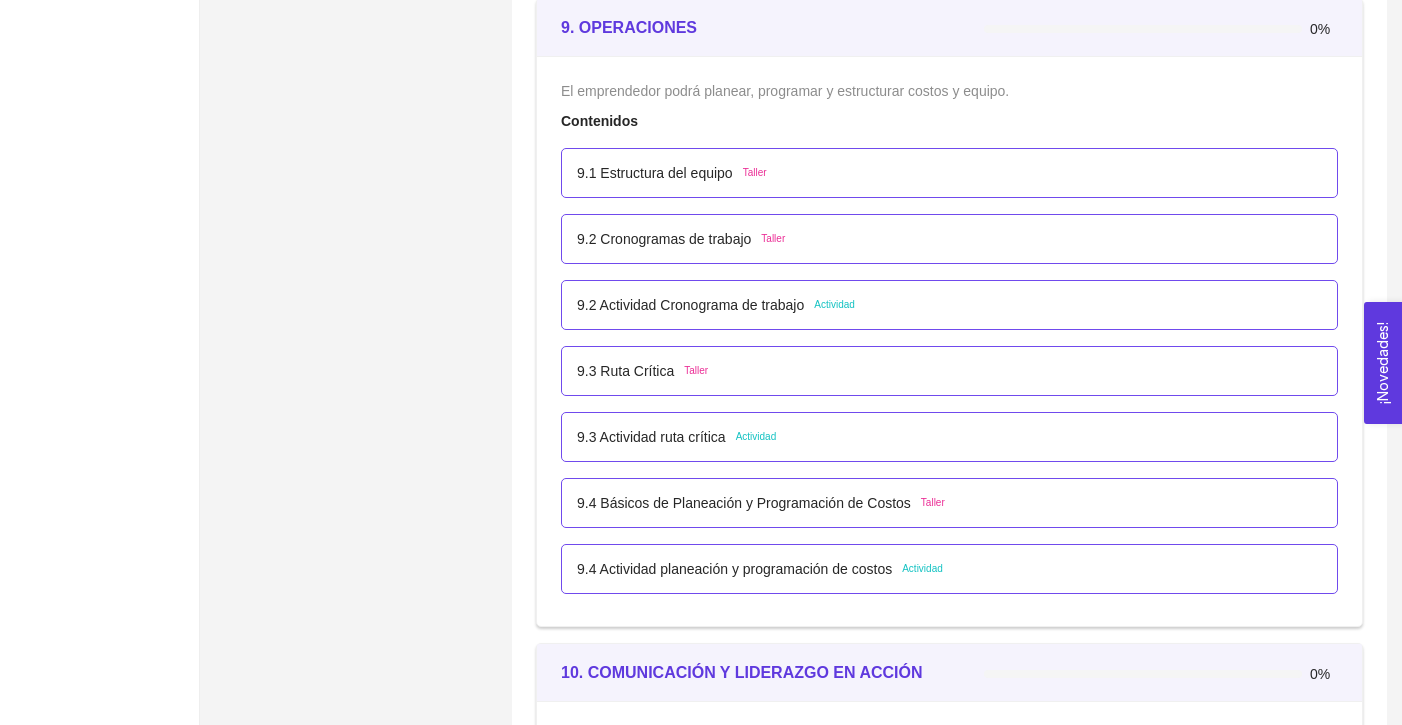 click on "9.3 Actividad ruta crítica" at bounding box center (651, 437) 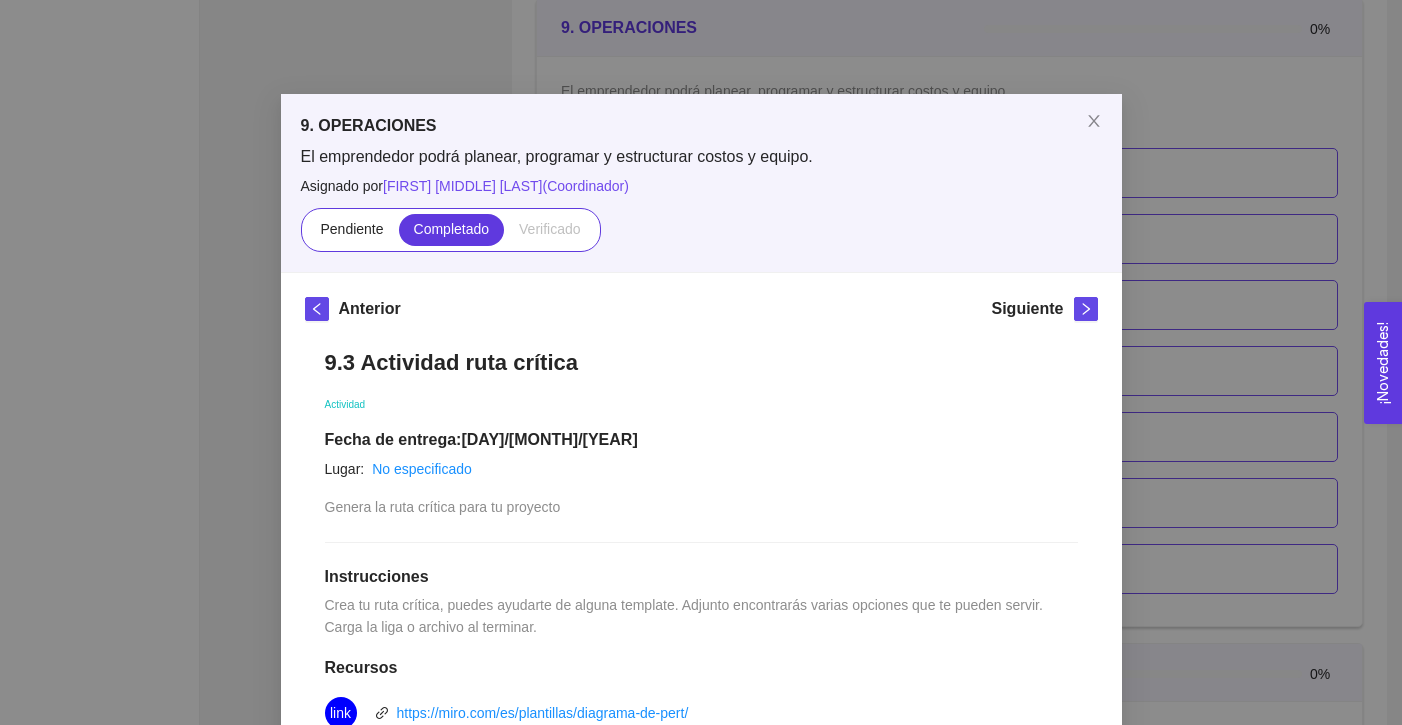 scroll, scrollTop: 0, scrollLeft: 0, axis: both 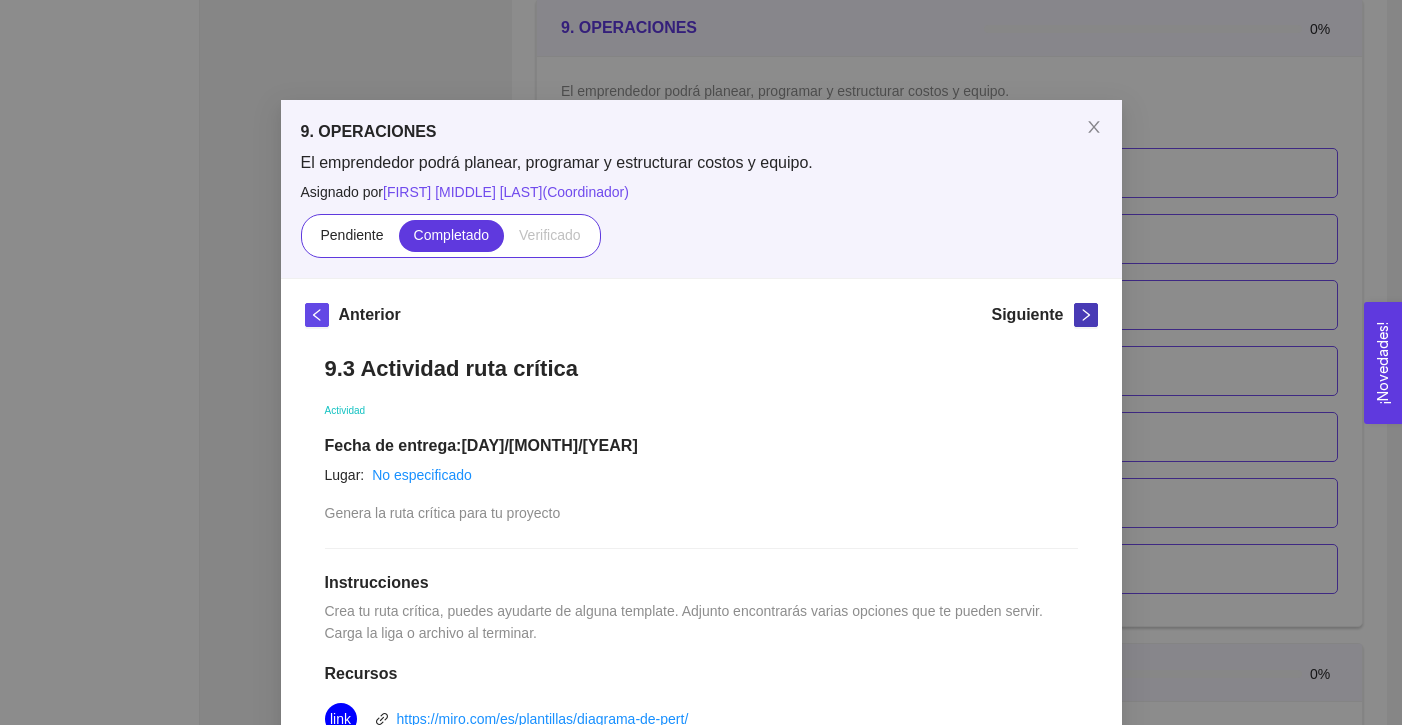 click 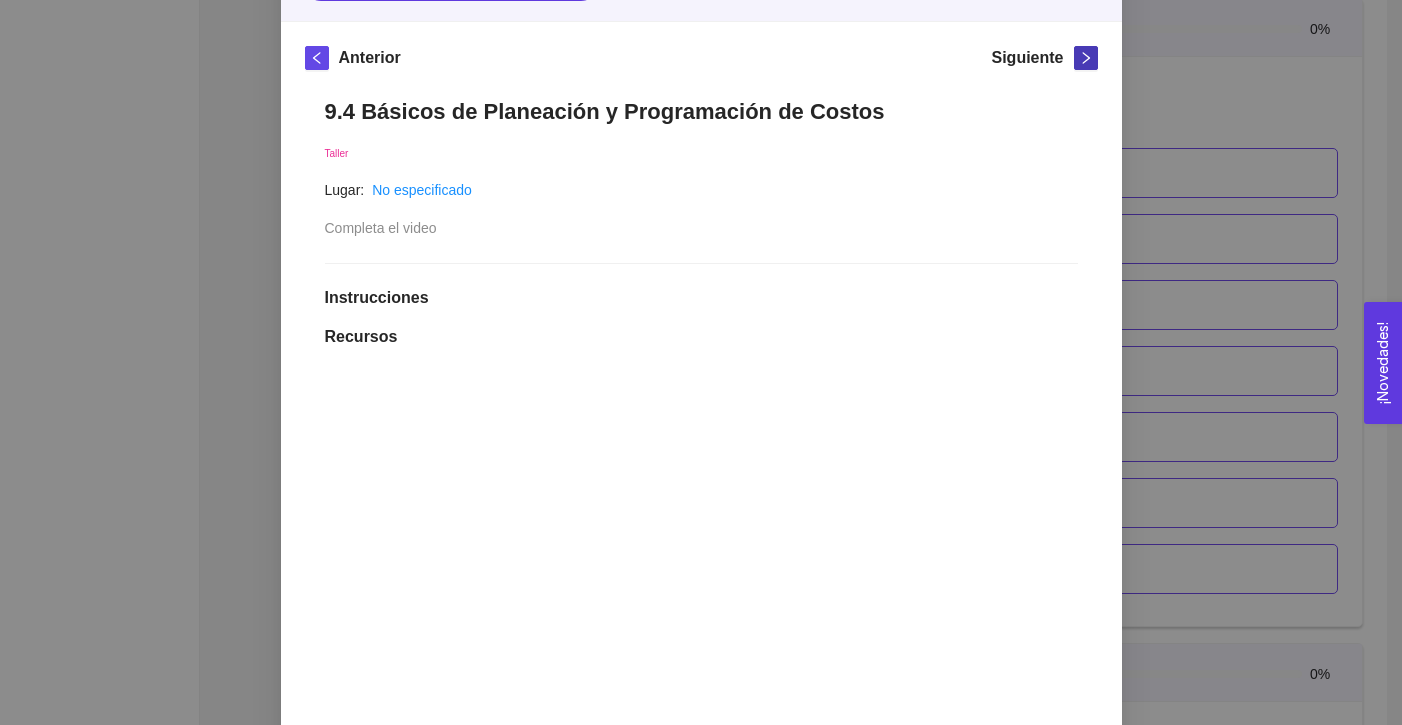 scroll, scrollTop: 192, scrollLeft: 0, axis: vertical 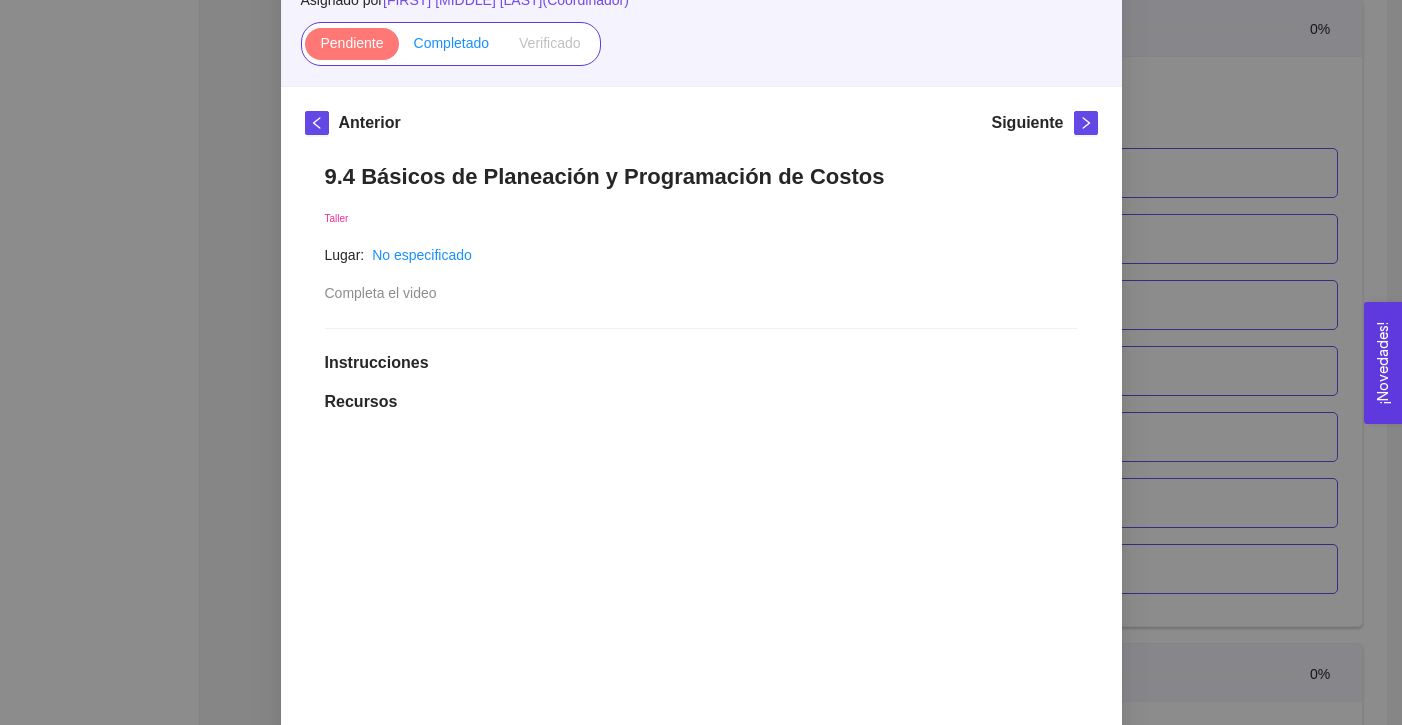 click on "Completado" at bounding box center (452, 43) 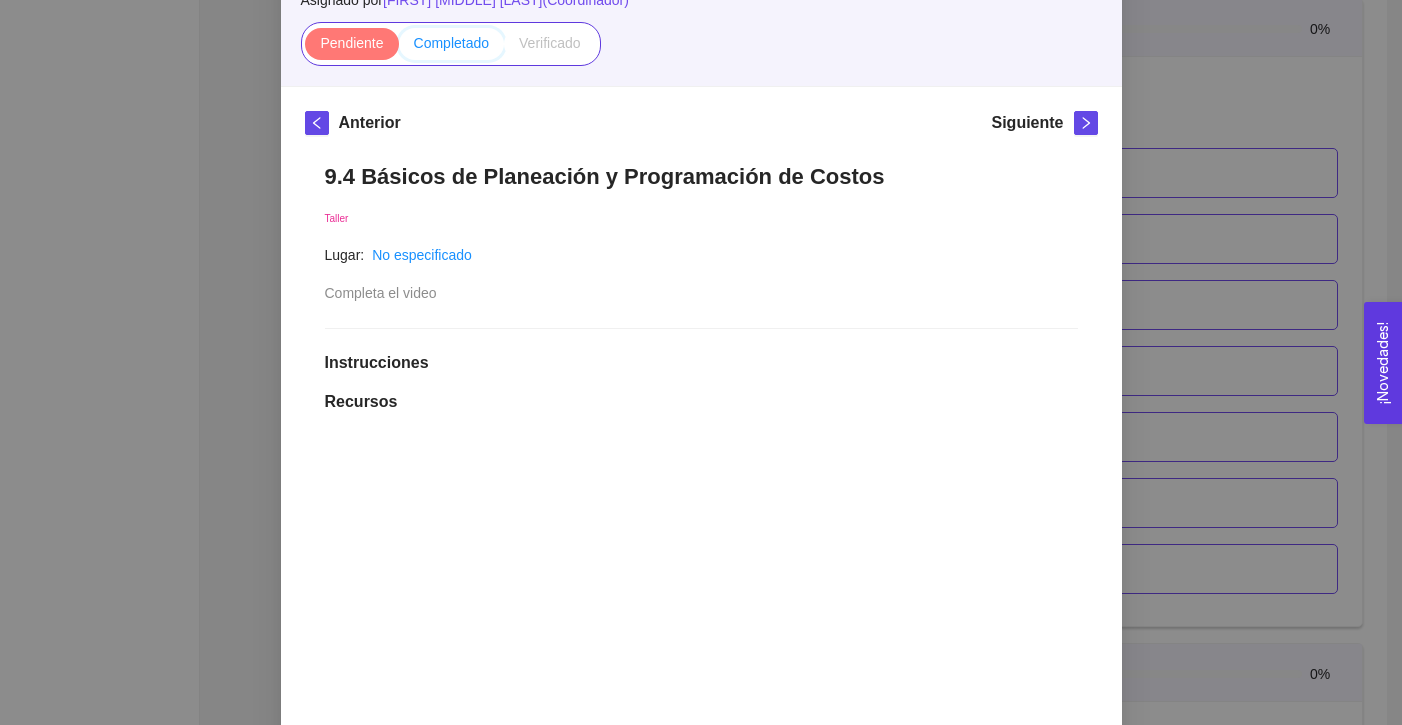 click on "Completado" at bounding box center [399, 48] 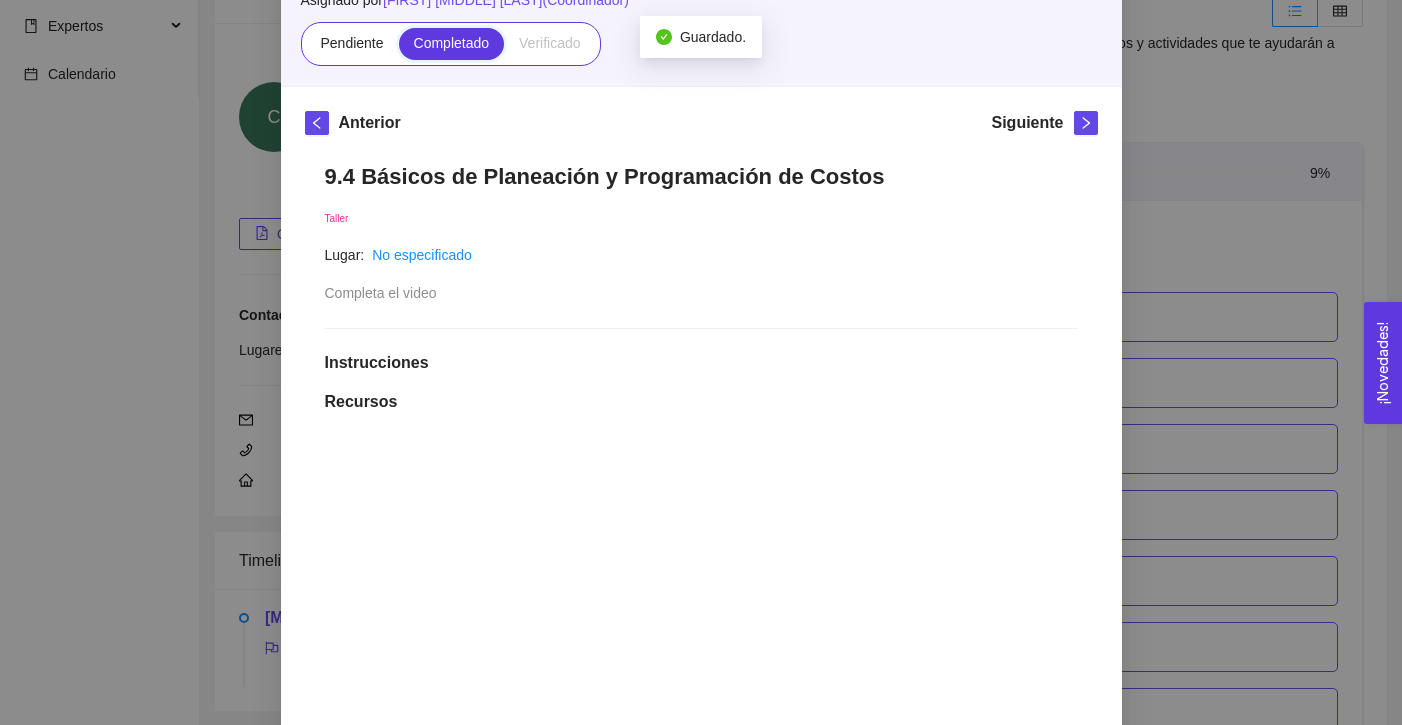 scroll, scrollTop: 6718, scrollLeft: 0, axis: vertical 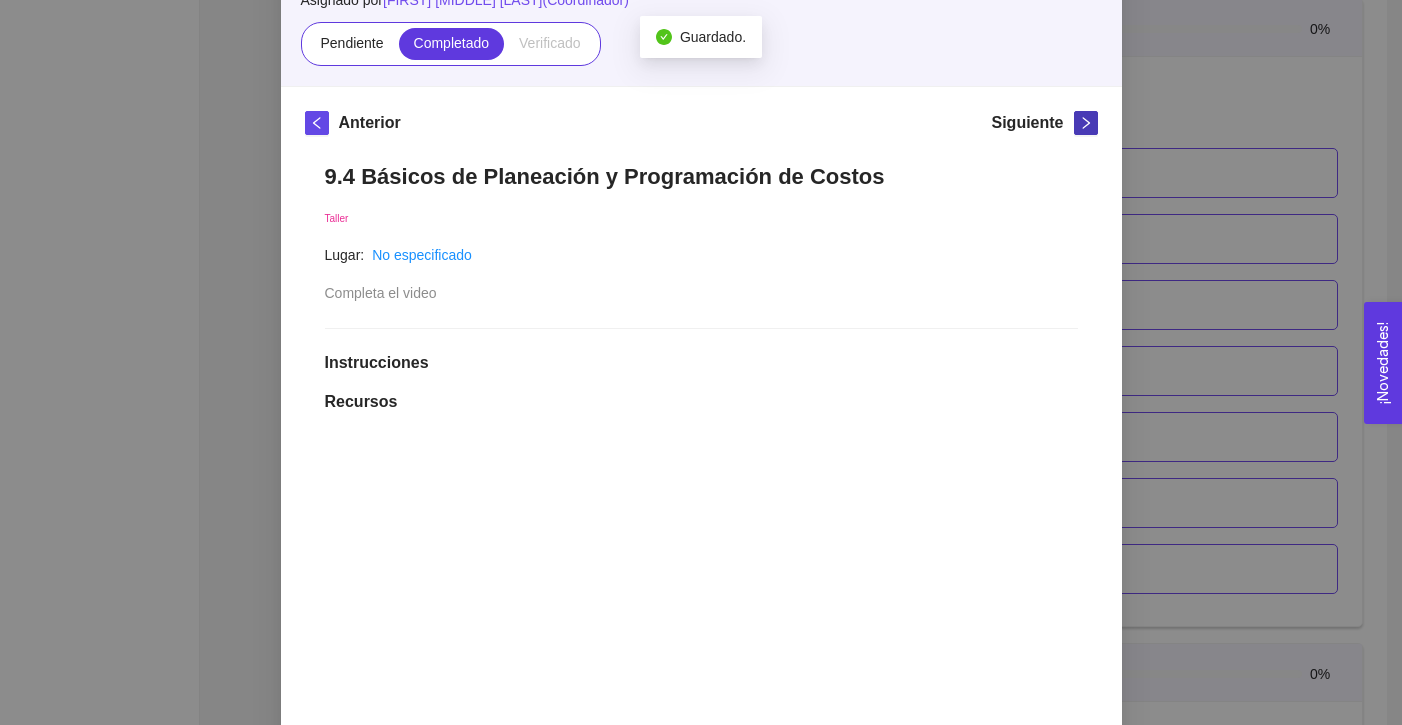 click at bounding box center [1086, 123] 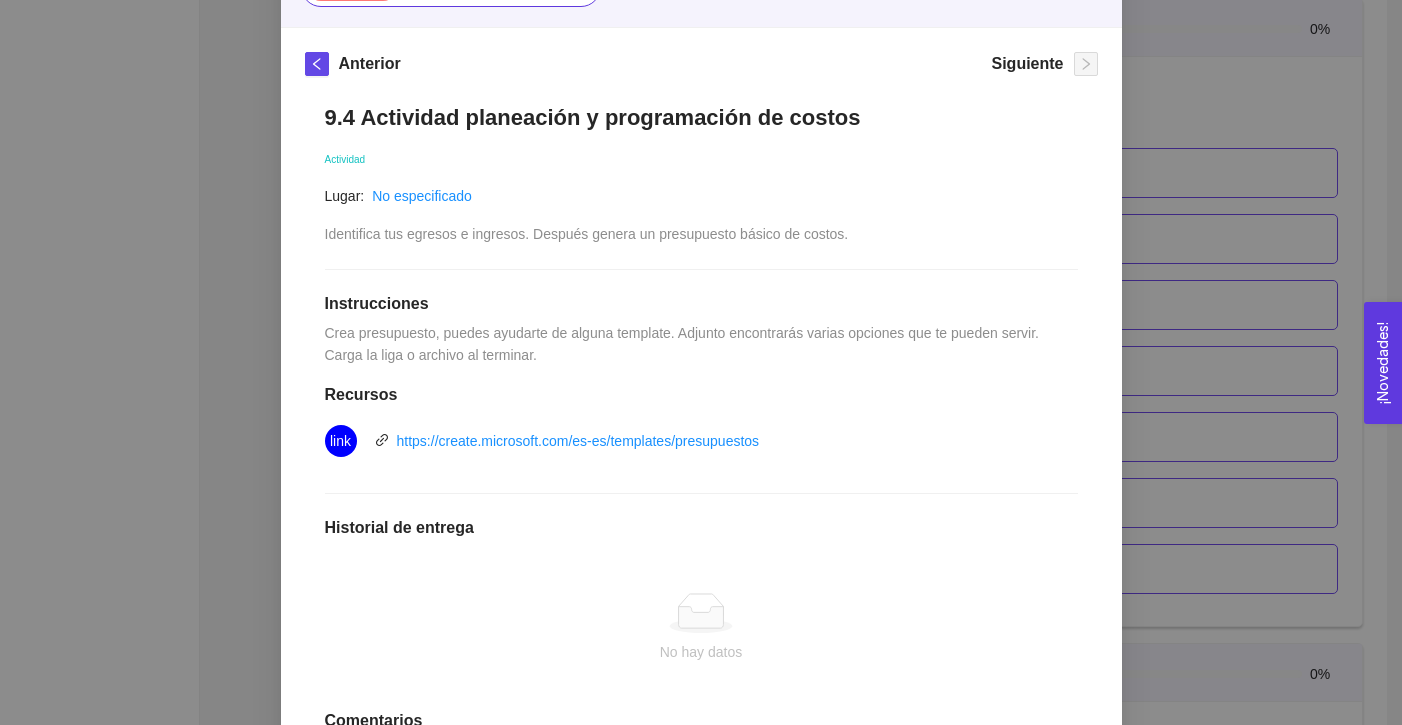scroll, scrollTop: 257, scrollLeft: 0, axis: vertical 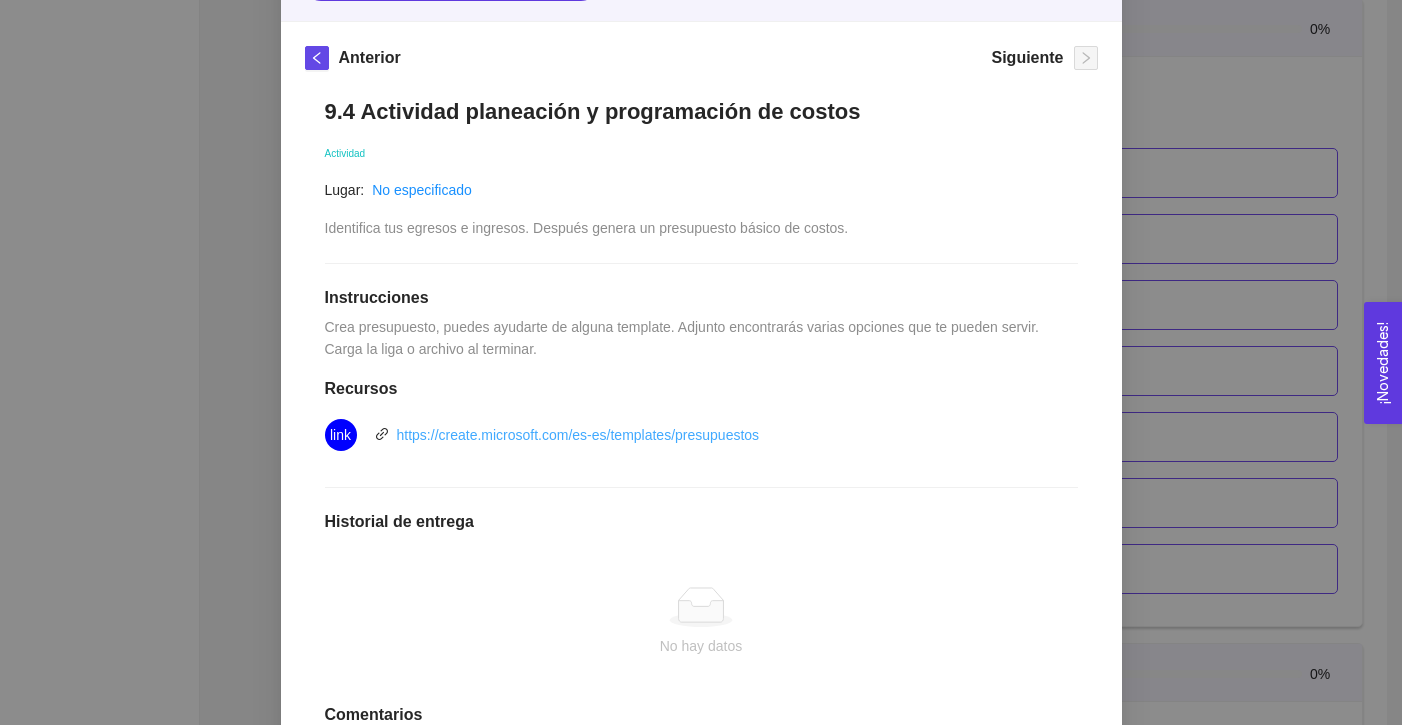 click on "https://create.microsoft.com/es-es/templates/presupuestos" at bounding box center [578, 435] 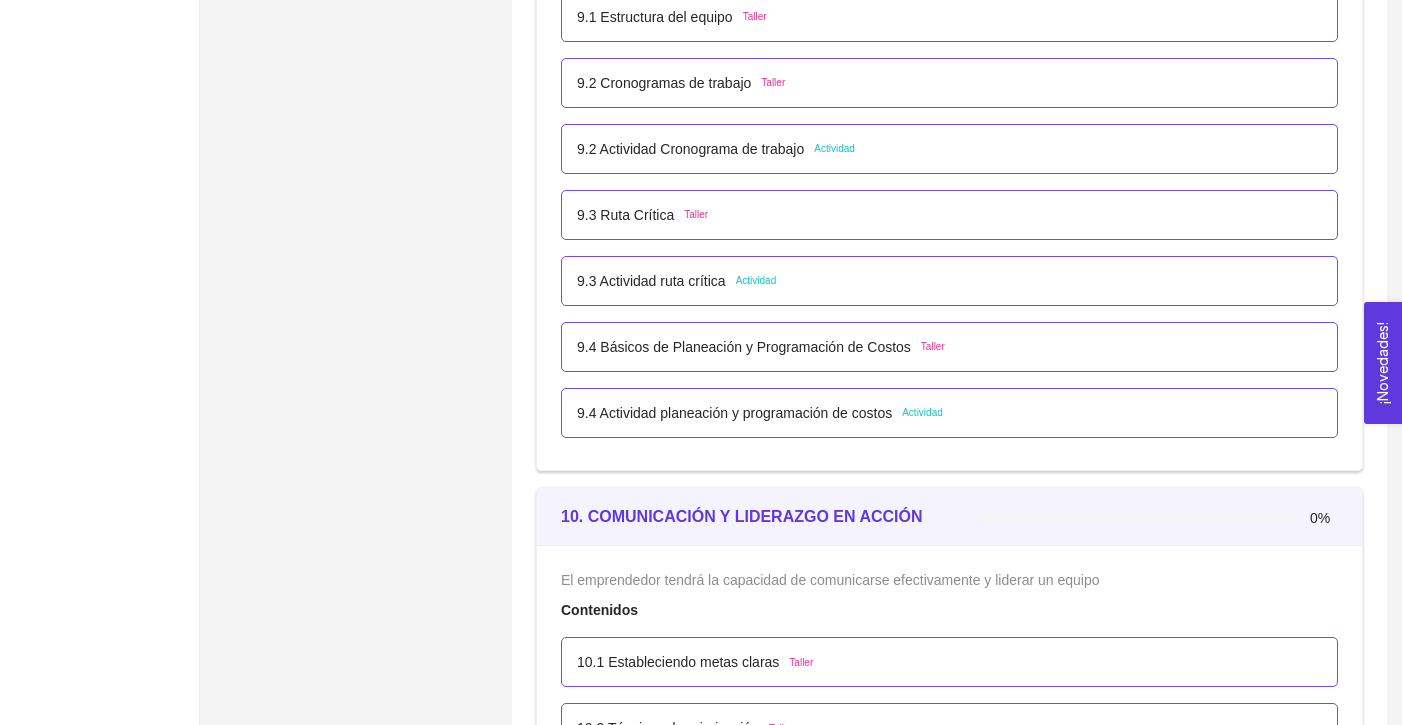 scroll, scrollTop: 6857, scrollLeft: 0, axis: vertical 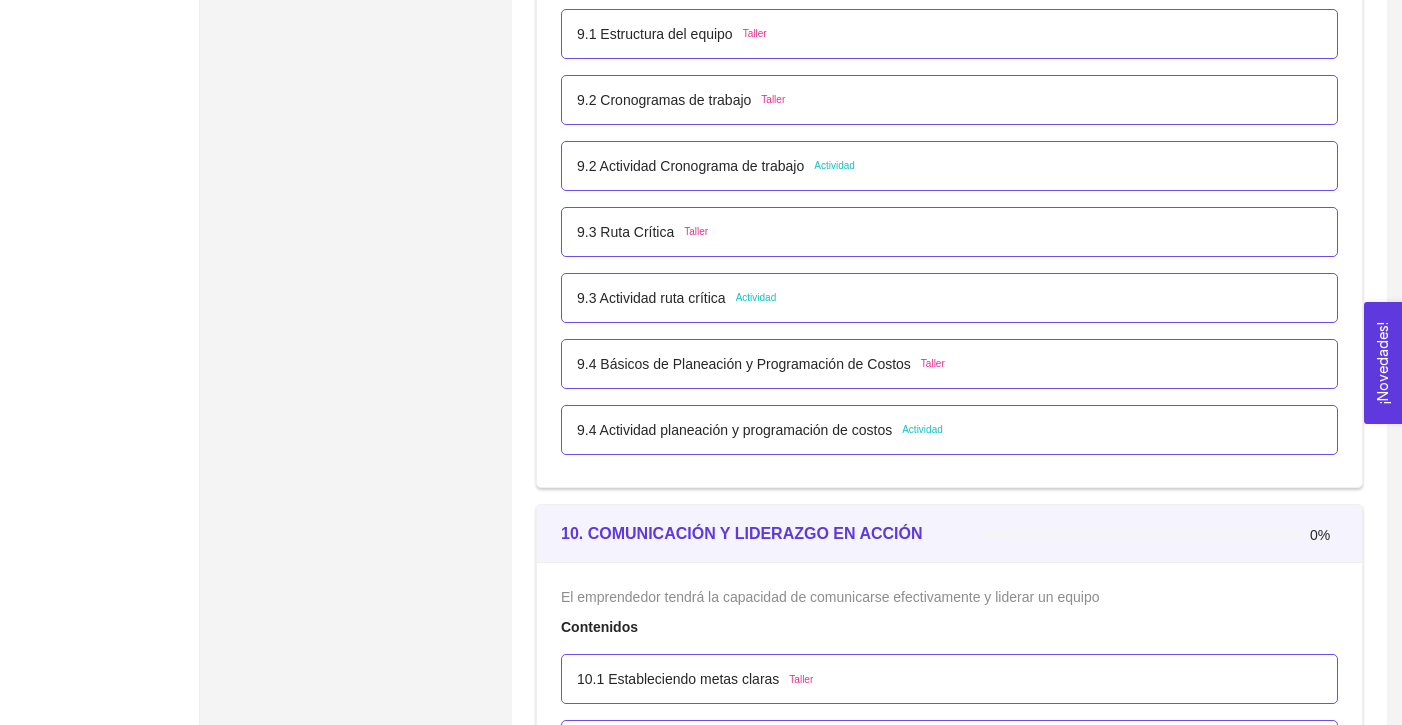click on "9.4 Actividad planeación y programación de costos" at bounding box center [734, 430] 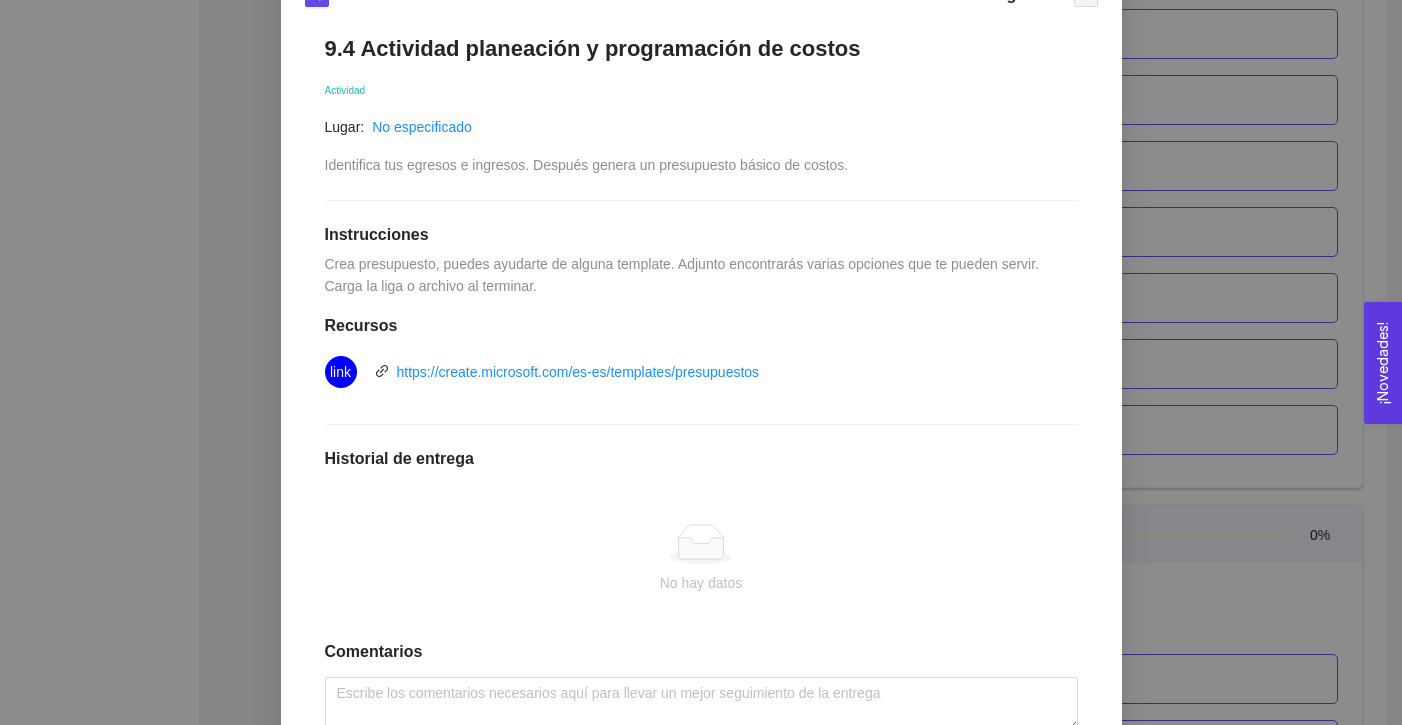 scroll, scrollTop: 0, scrollLeft: 0, axis: both 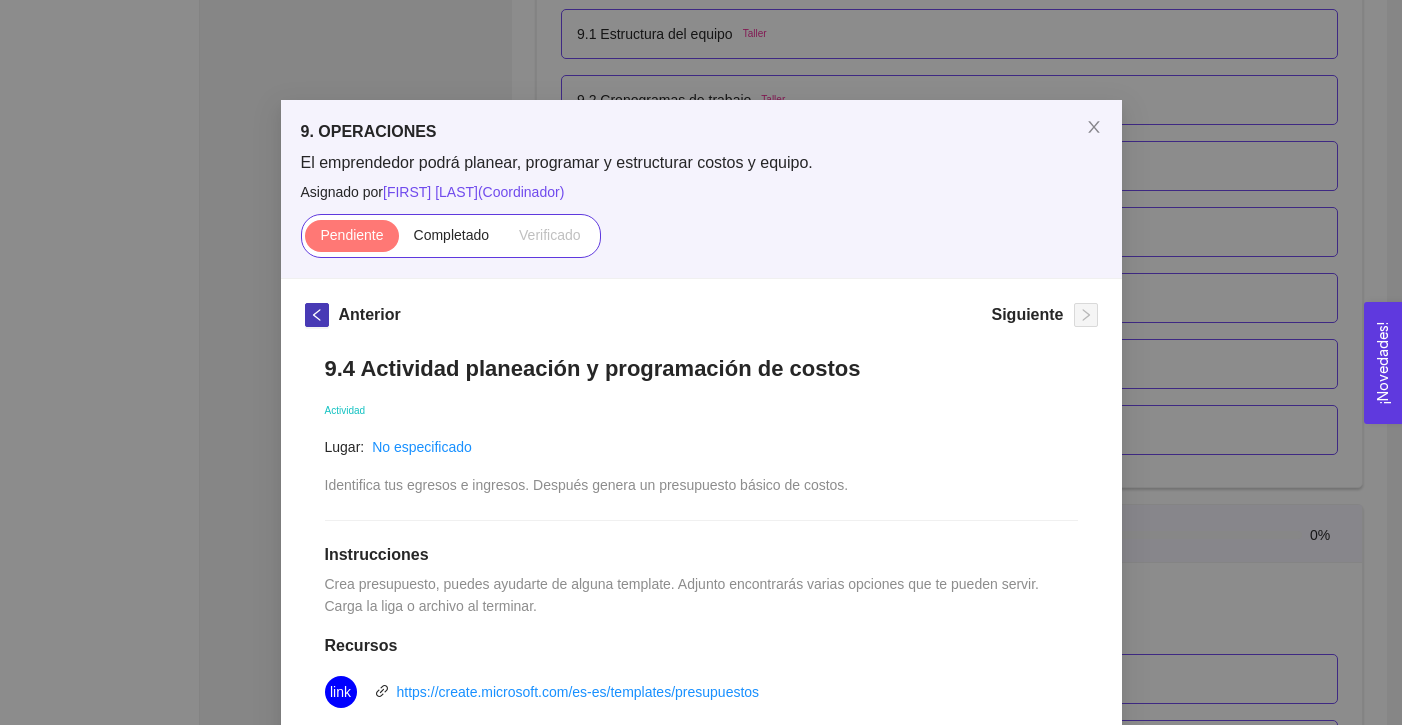 click at bounding box center (317, 315) 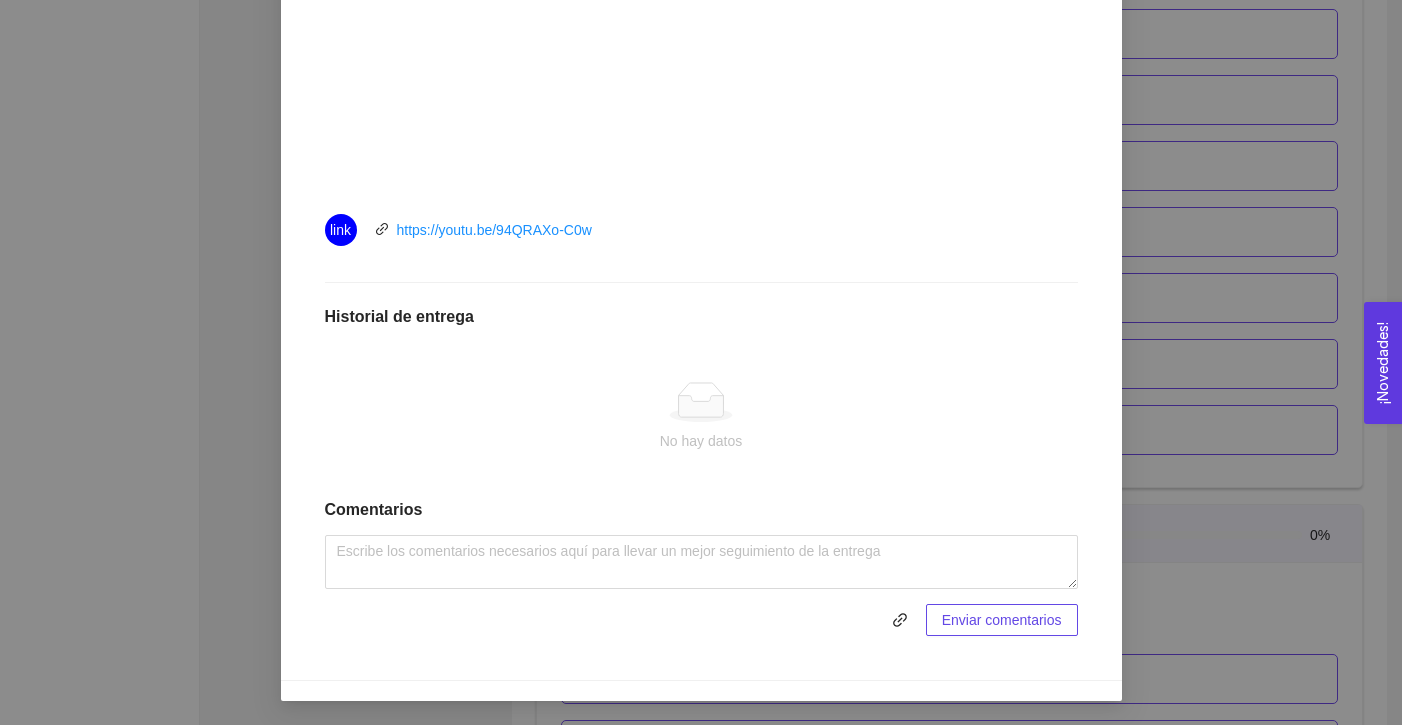 scroll, scrollTop: 0, scrollLeft: 0, axis: both 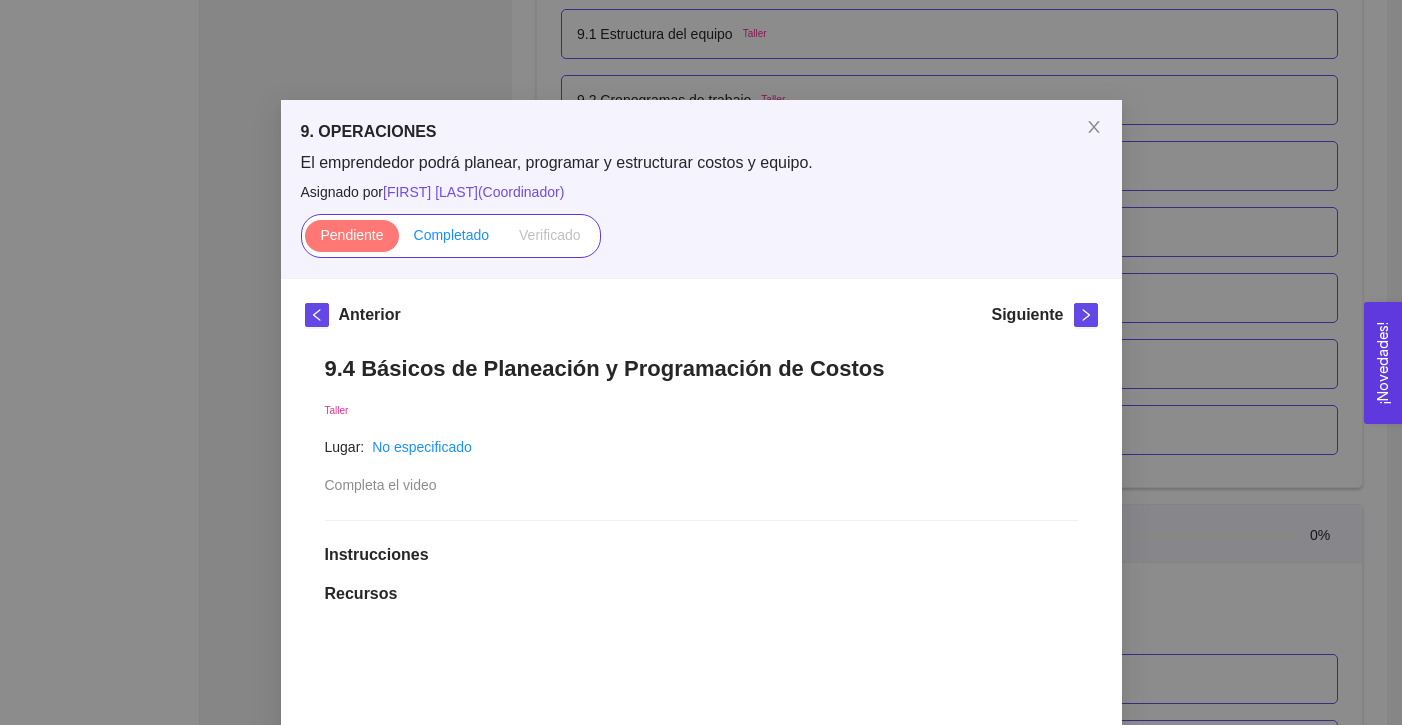 click on "Completado" at bounding box center (452, 235) 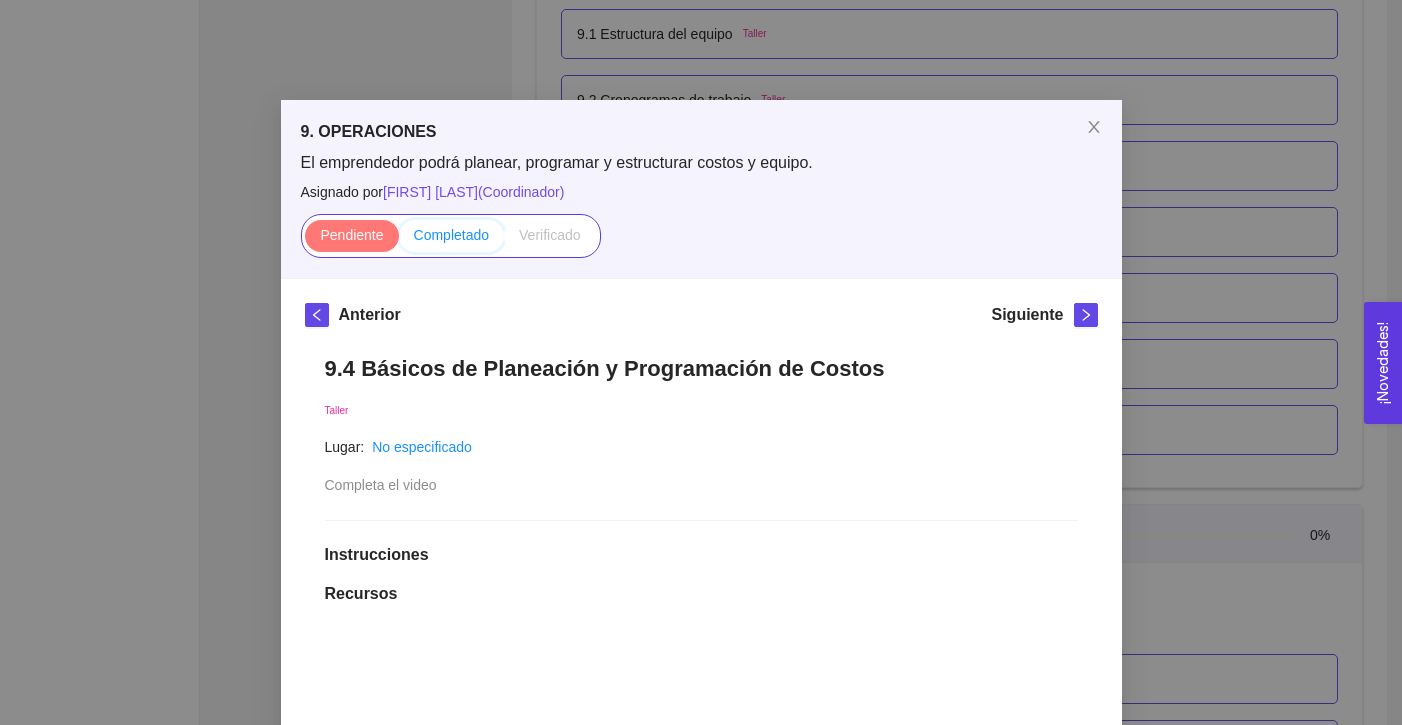 click on "Completado" at bounding box center (399, 240) 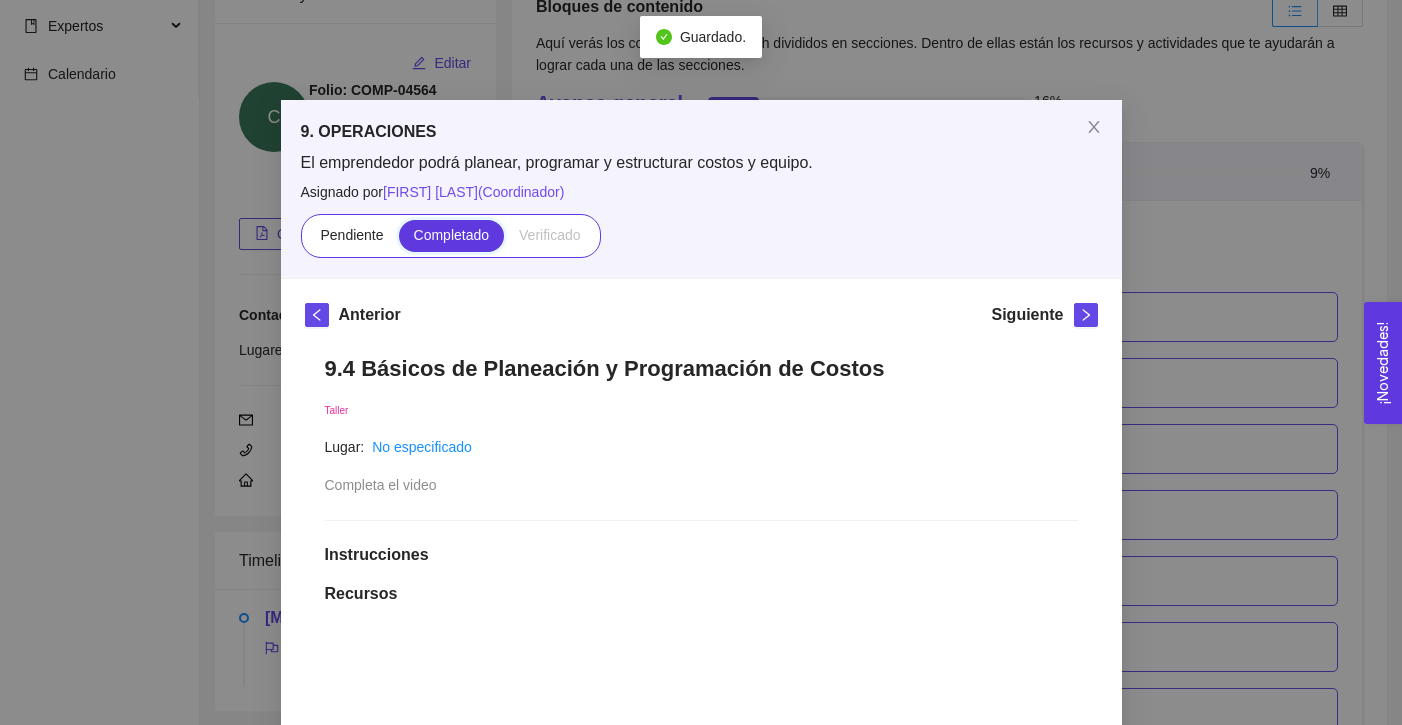 scroll, scrollTop: 6857, scrollLeft: 0, axis: vertical 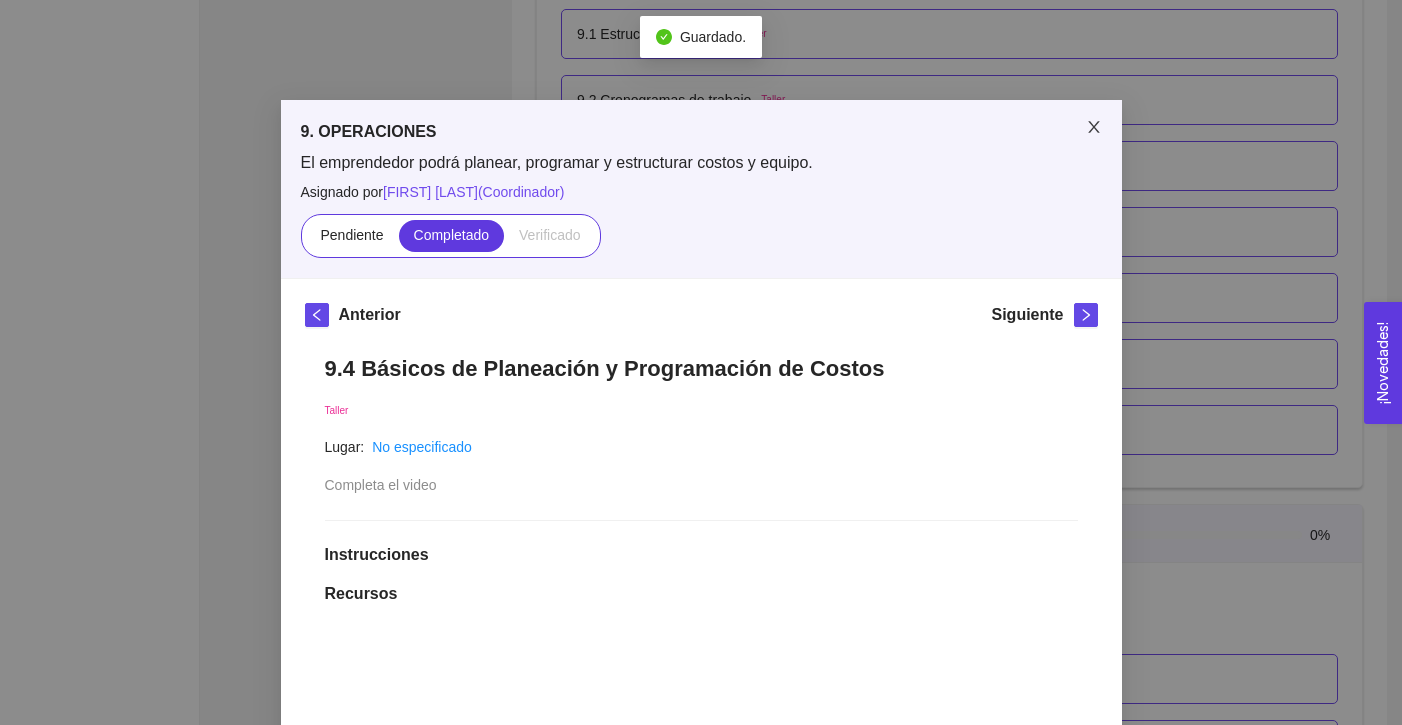 click 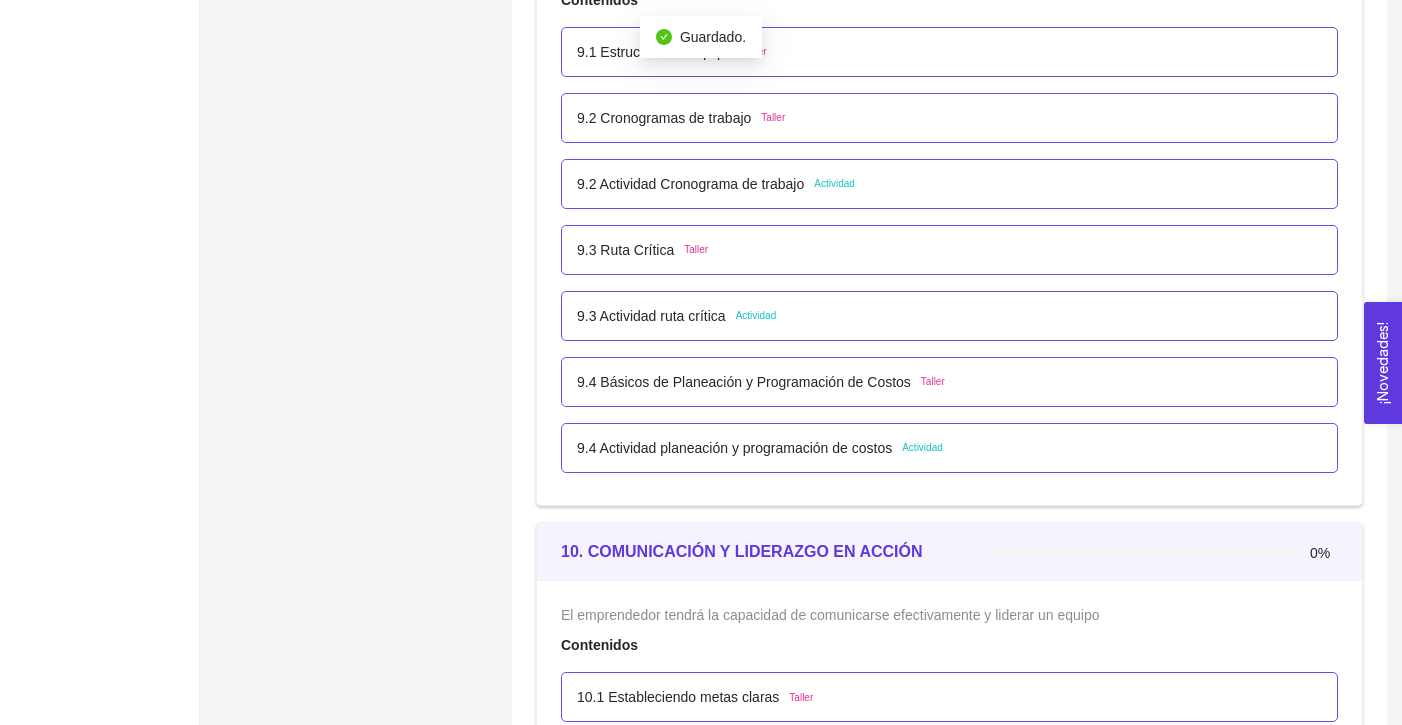scroll, scrollTop: 6824, scrollLeft: 0, axis: vertical 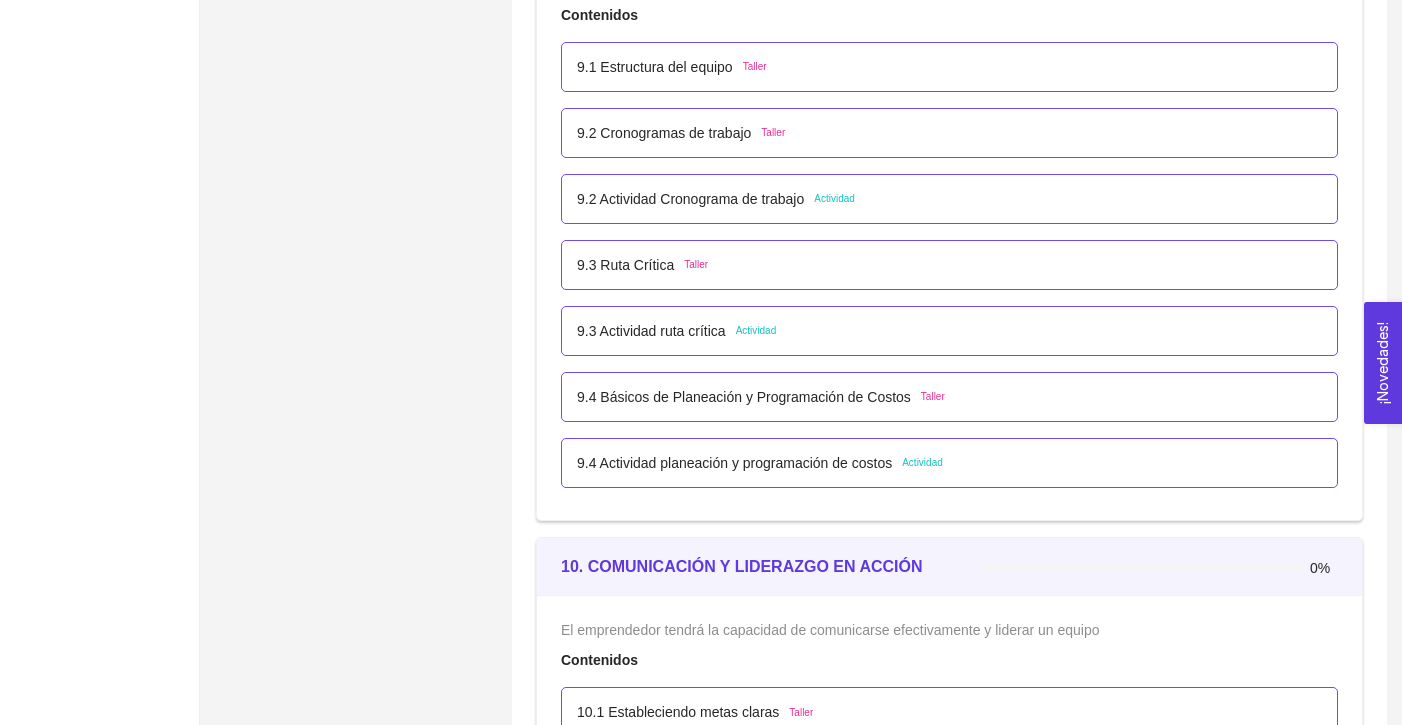 click on "9.3 Actividad ruta crítica Actividad" at bounding box center (949, 331) 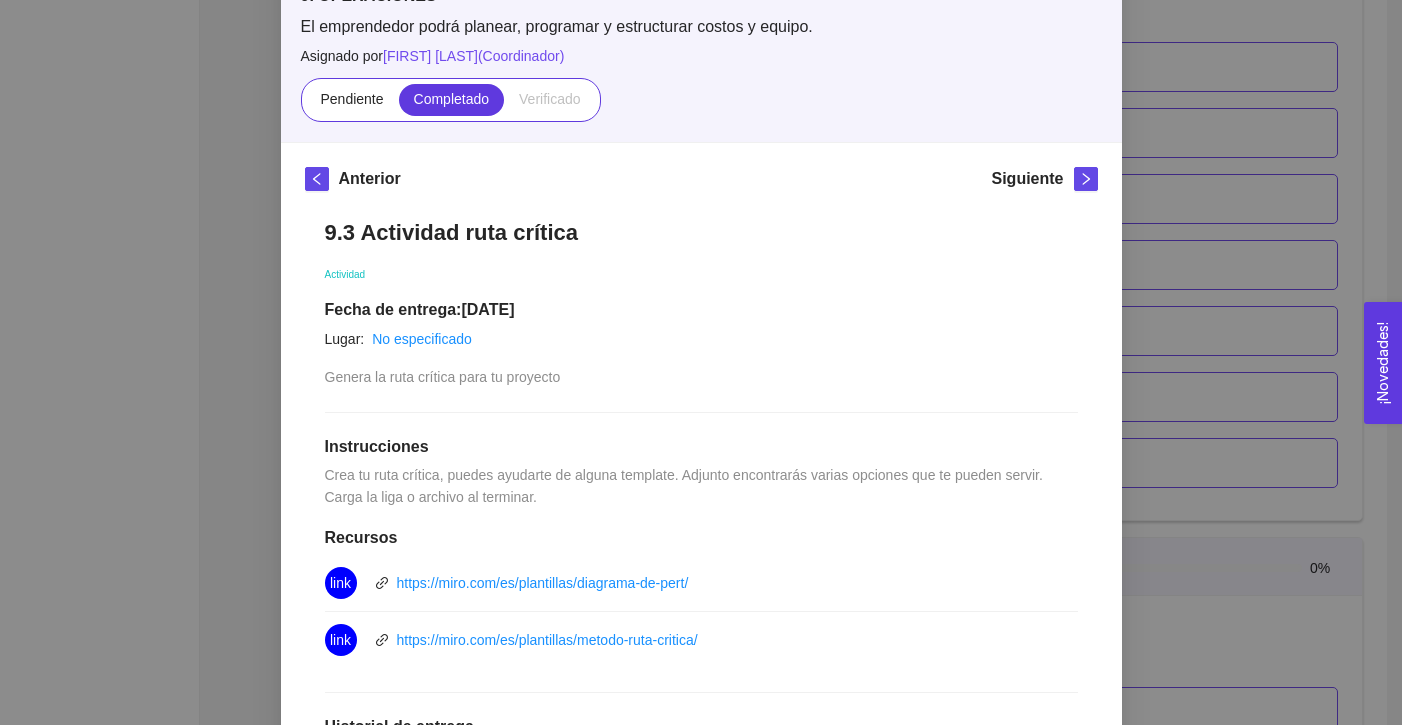 scroll, scrollTop: 0, scrollLeft: 0, axis: both 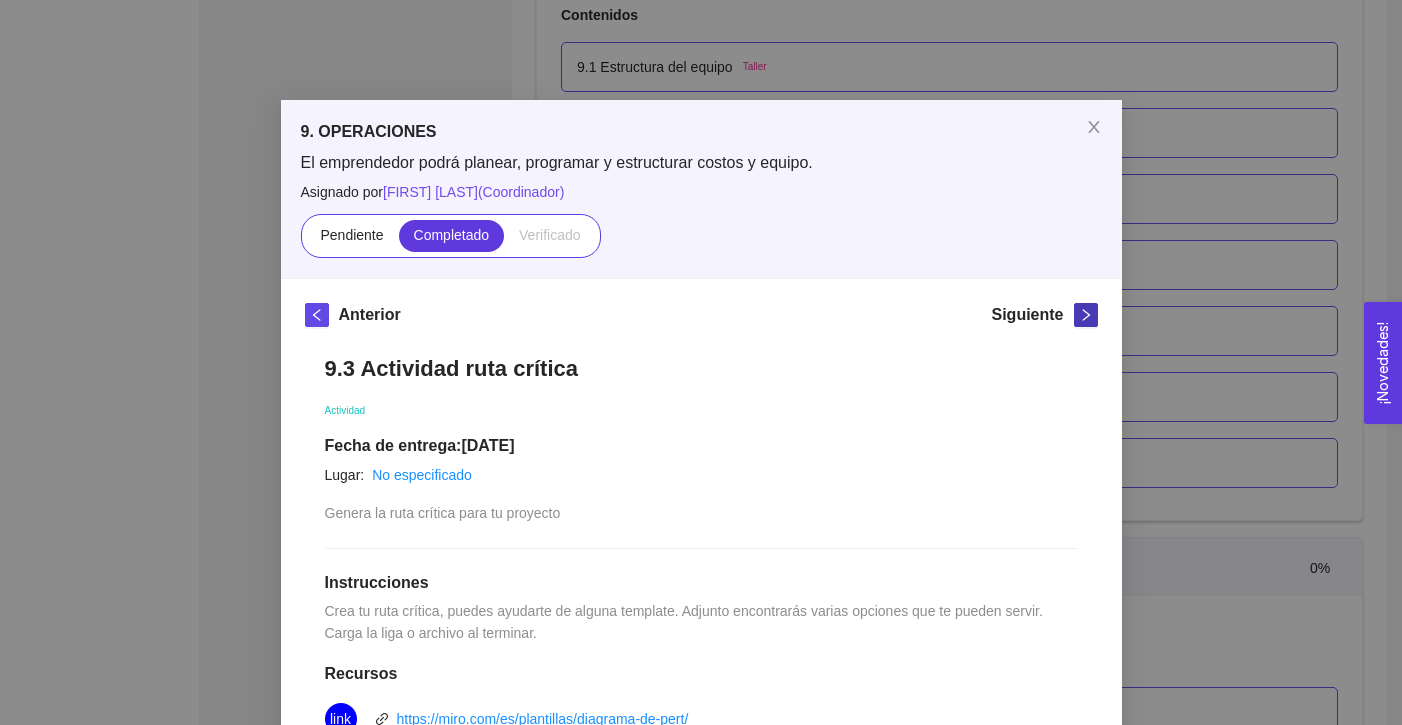 click 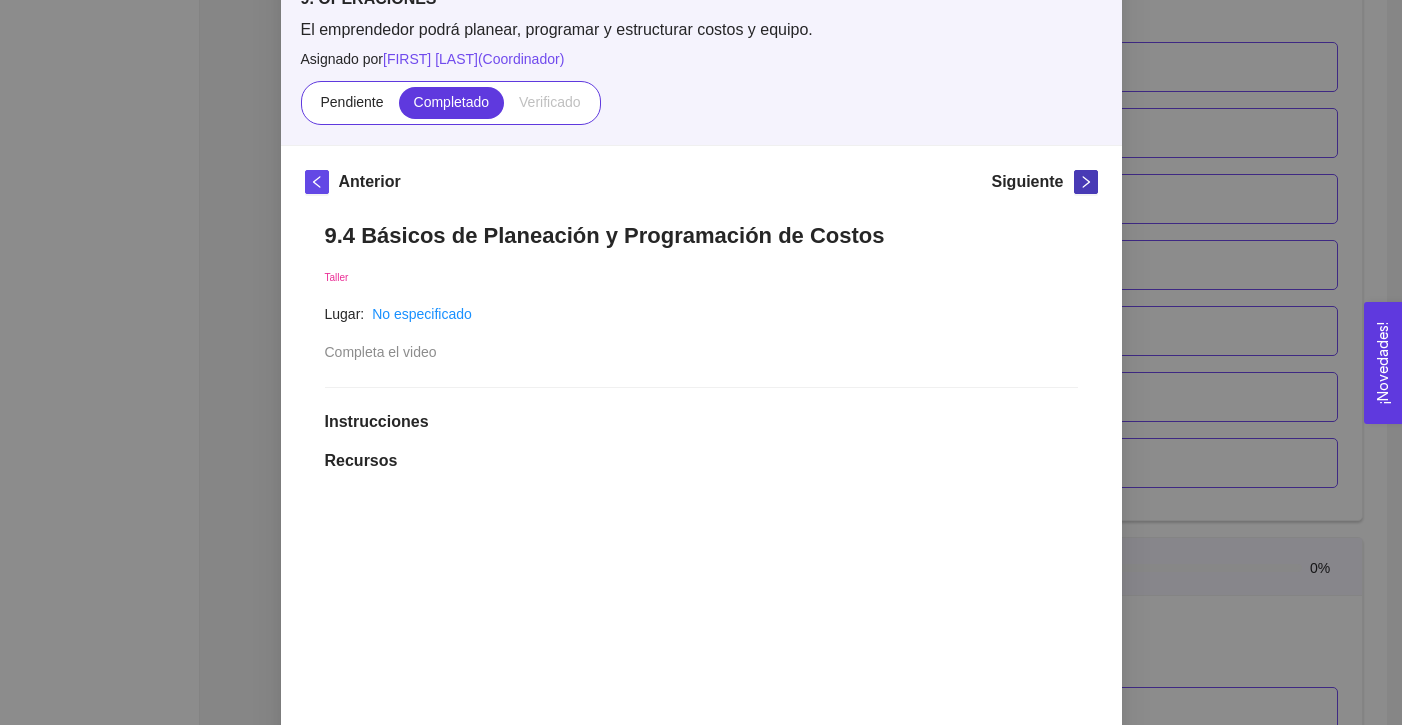scroll, scrollTop: 129, scrollLeft: 0, axis: vertical 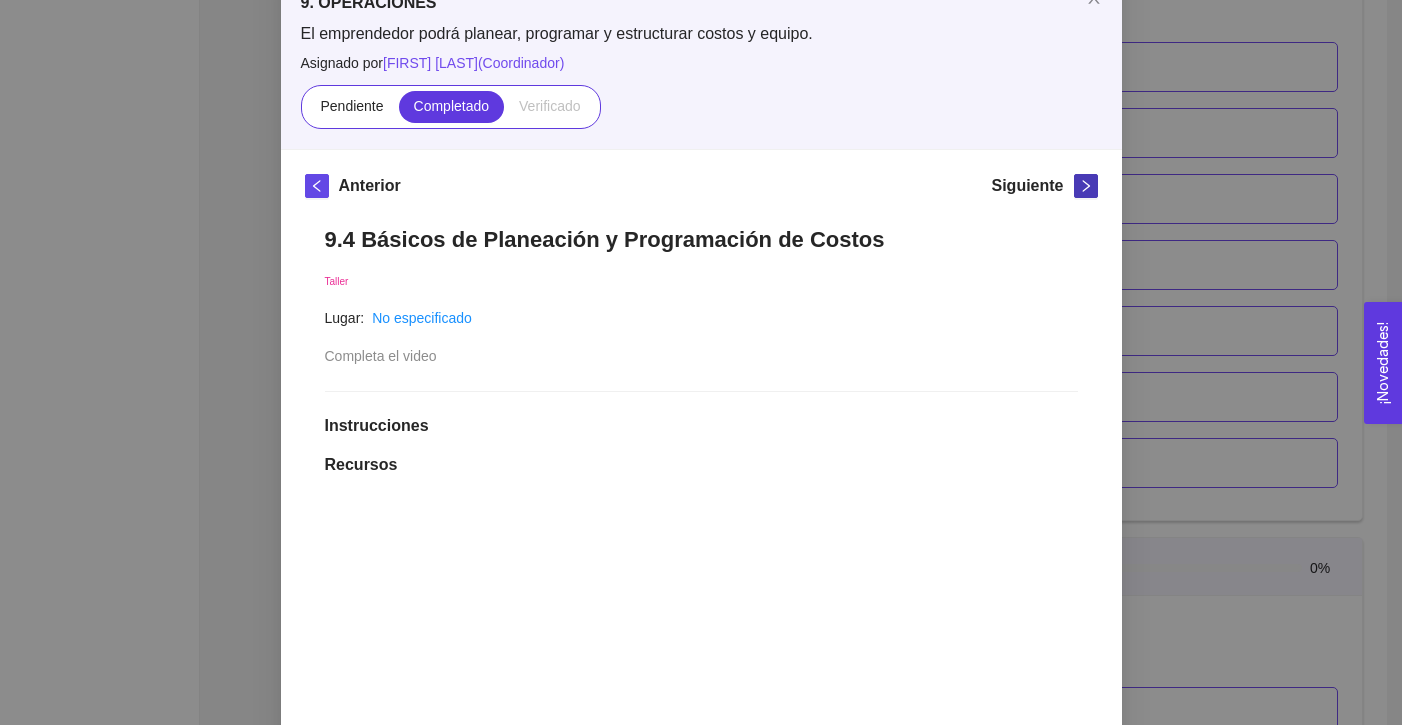click 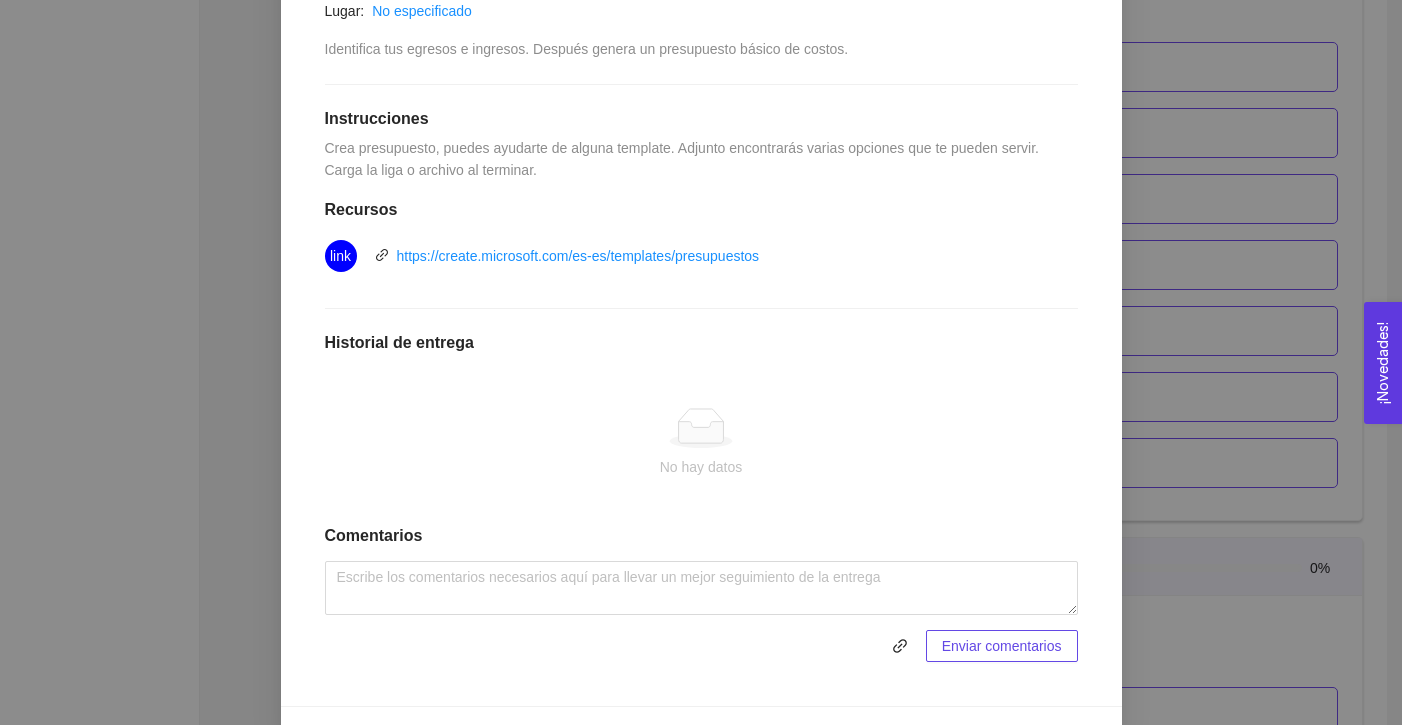 scroll, scrollTop: 462, scrollLeft: 0, axis: vertical 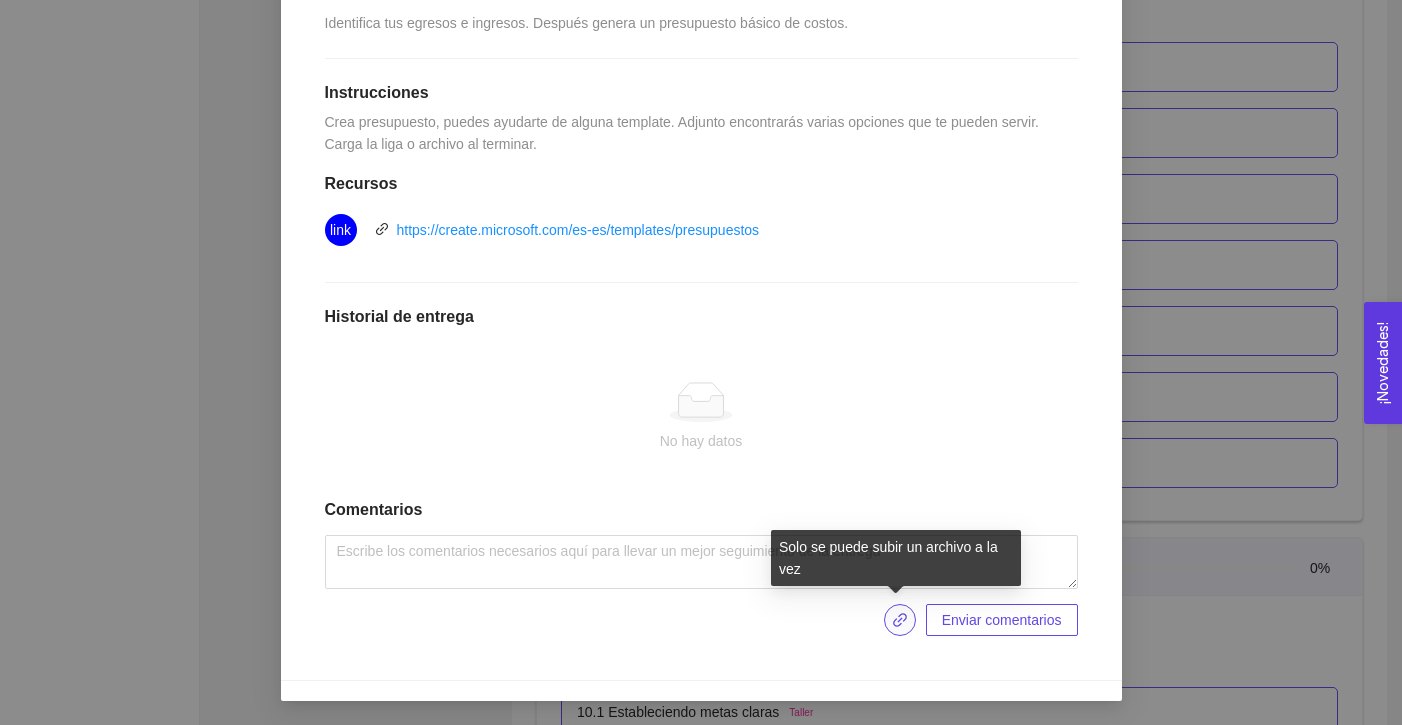 click 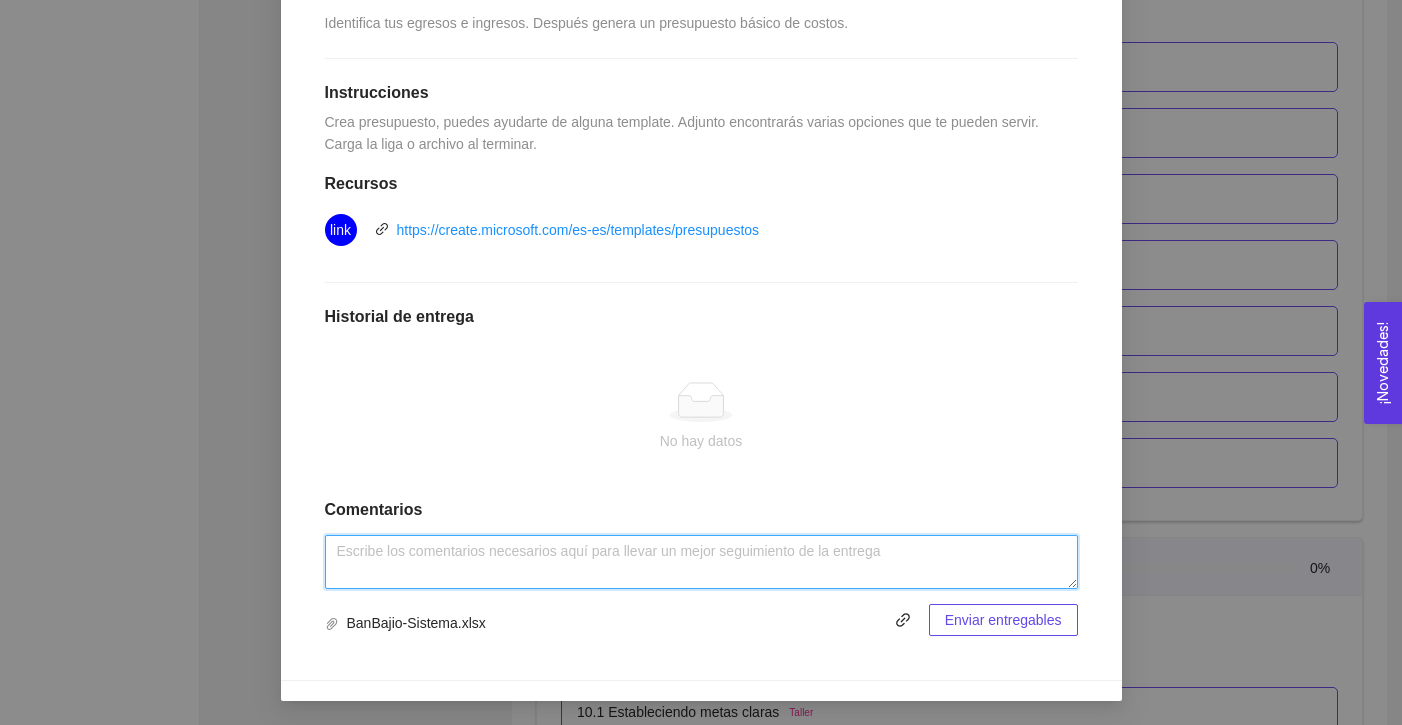 click at bounding box center [701, 562] 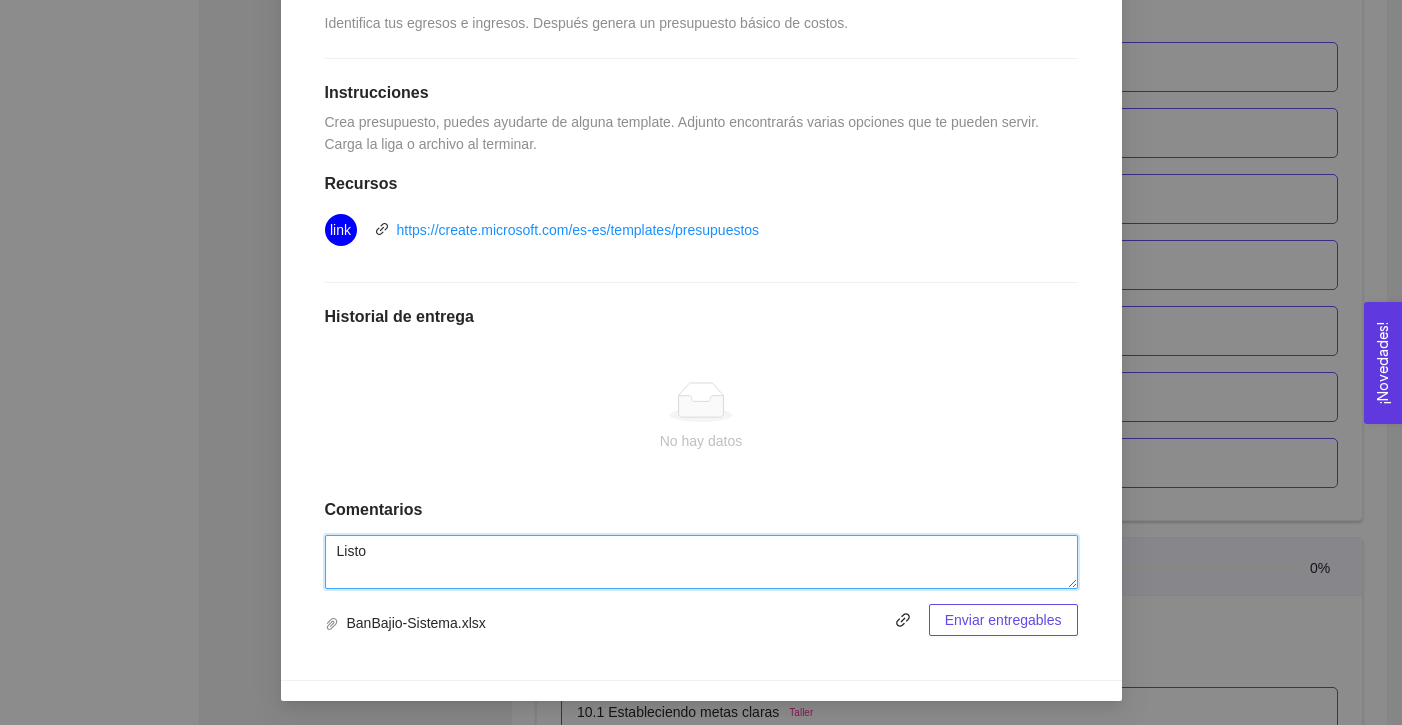 type on "Listo" 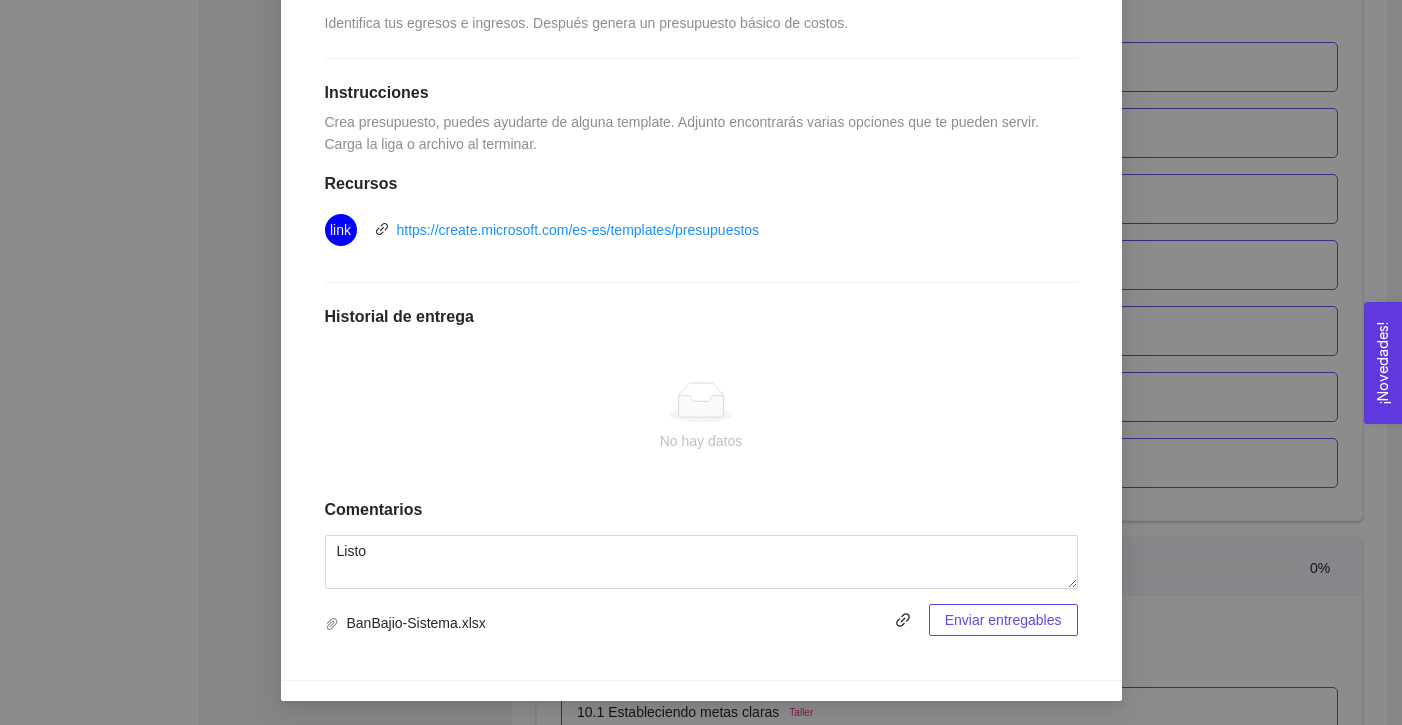 click on "Enviar entregables" at bounding box center [1003, 620] 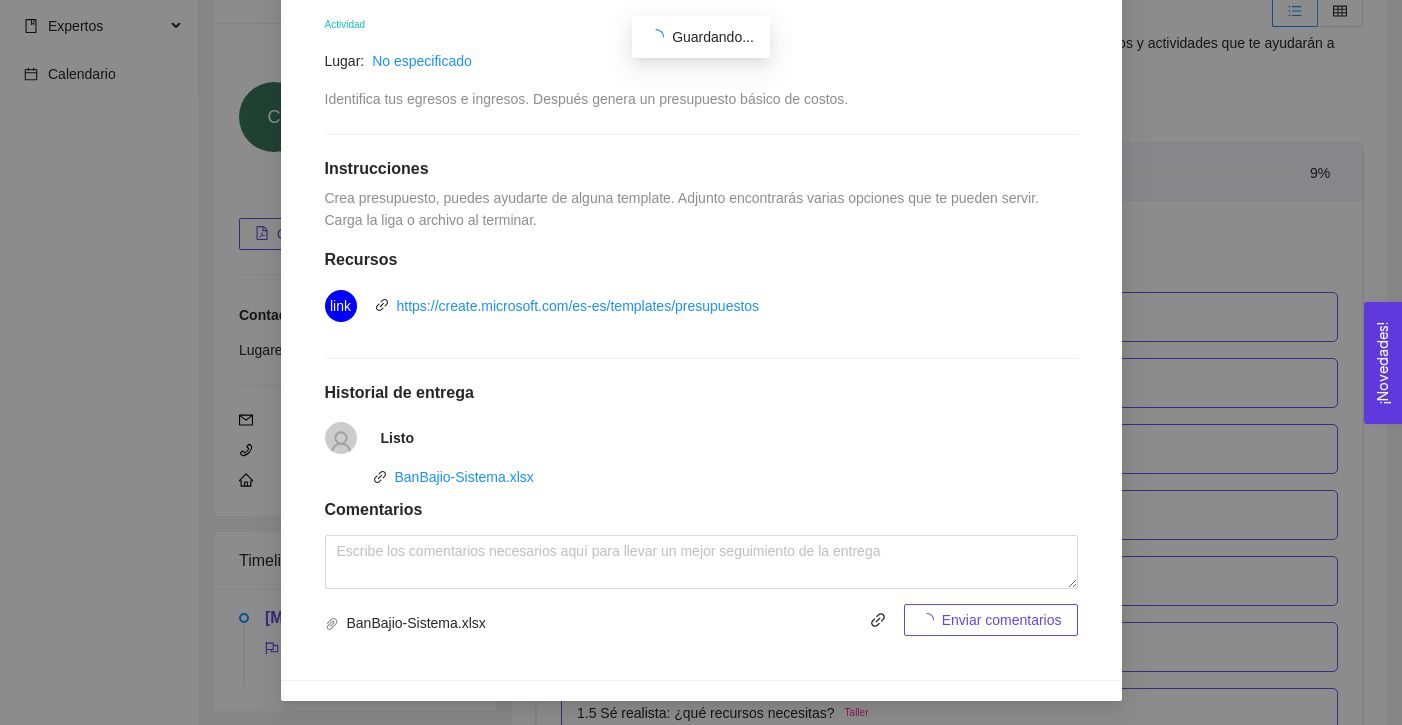 scroll, scrollTop: 6824, scrollLeft: 0, axis: vertical 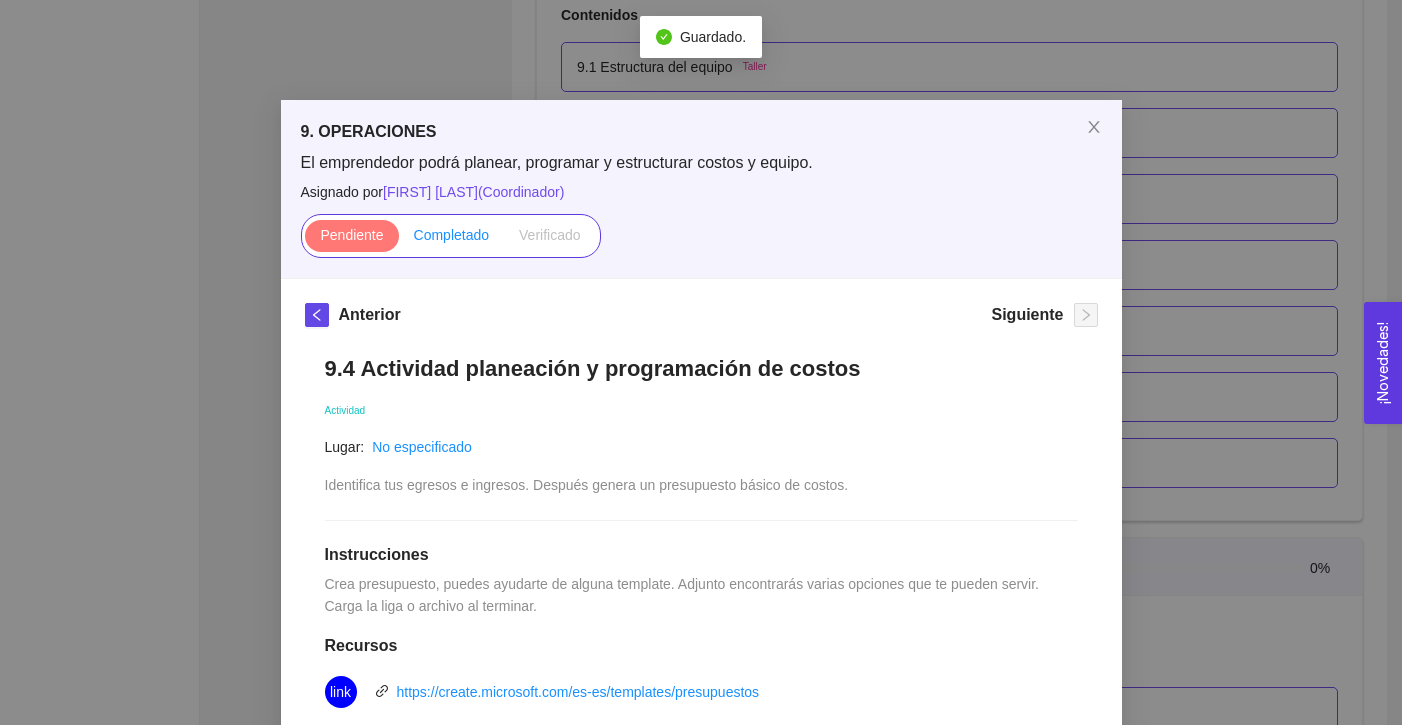 click on "Completado" at bounding box center [452, 236] 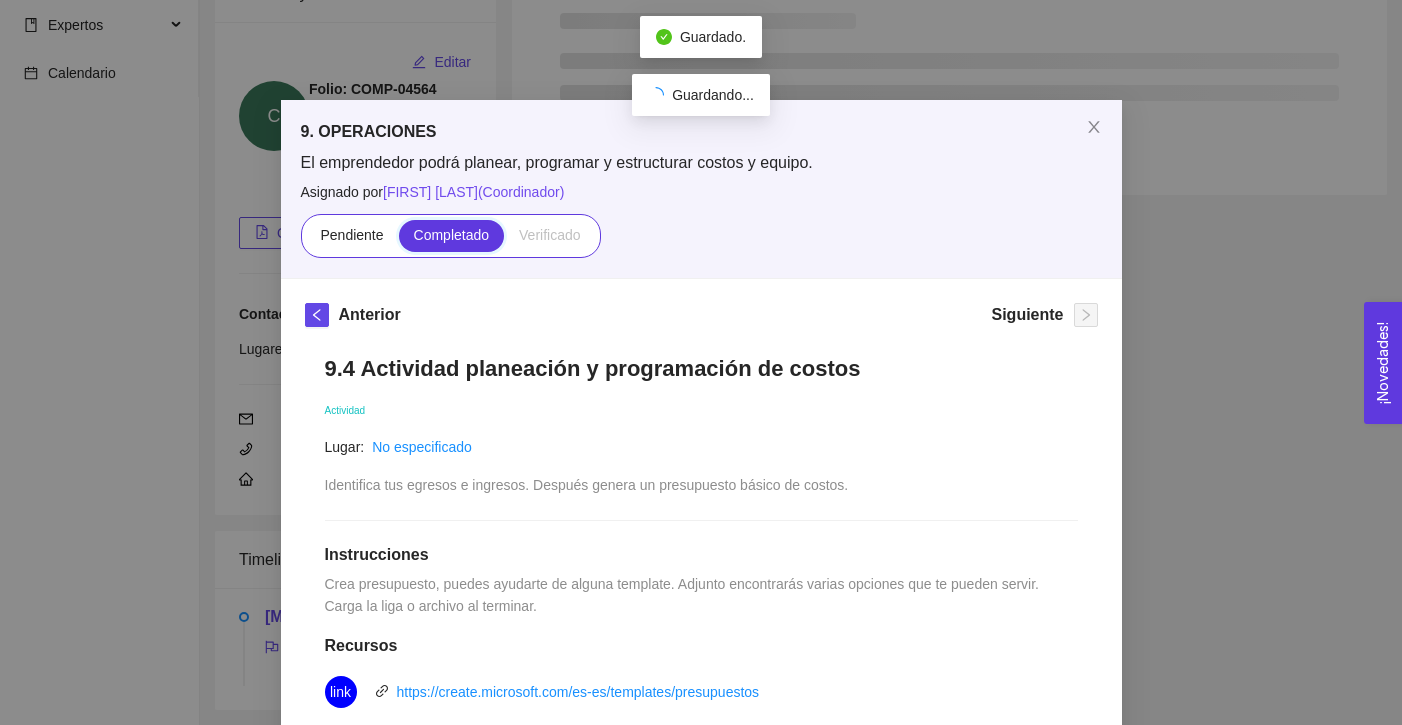scroll, scrollTop: 159, scrollLeft: 0, axis: vertical 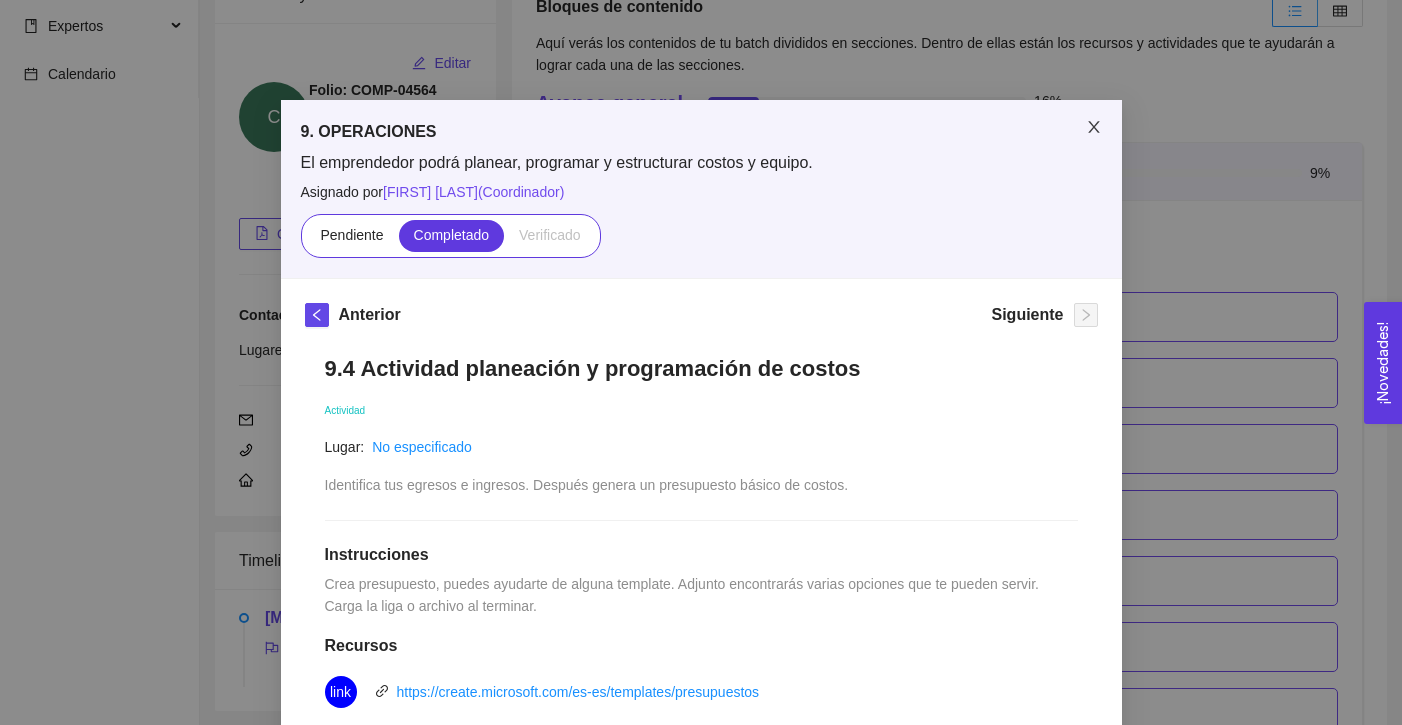 click 